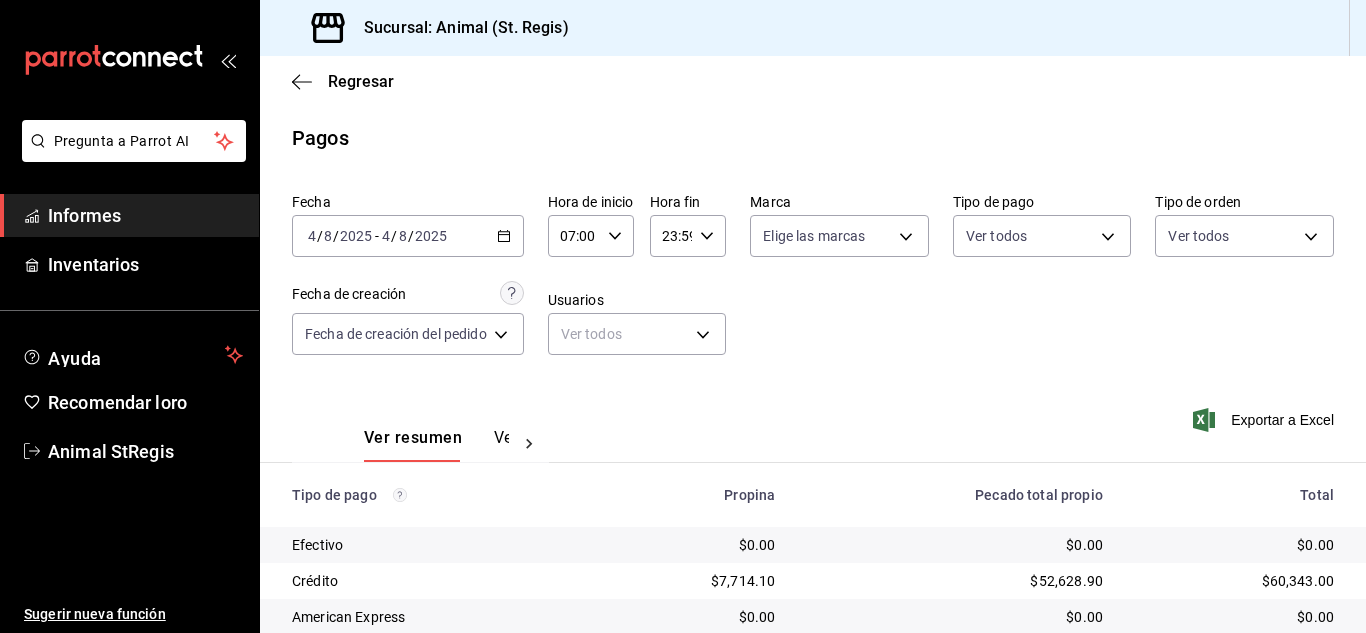 scroll, scrollTop: 0, scrollLeft: 0, axis: both 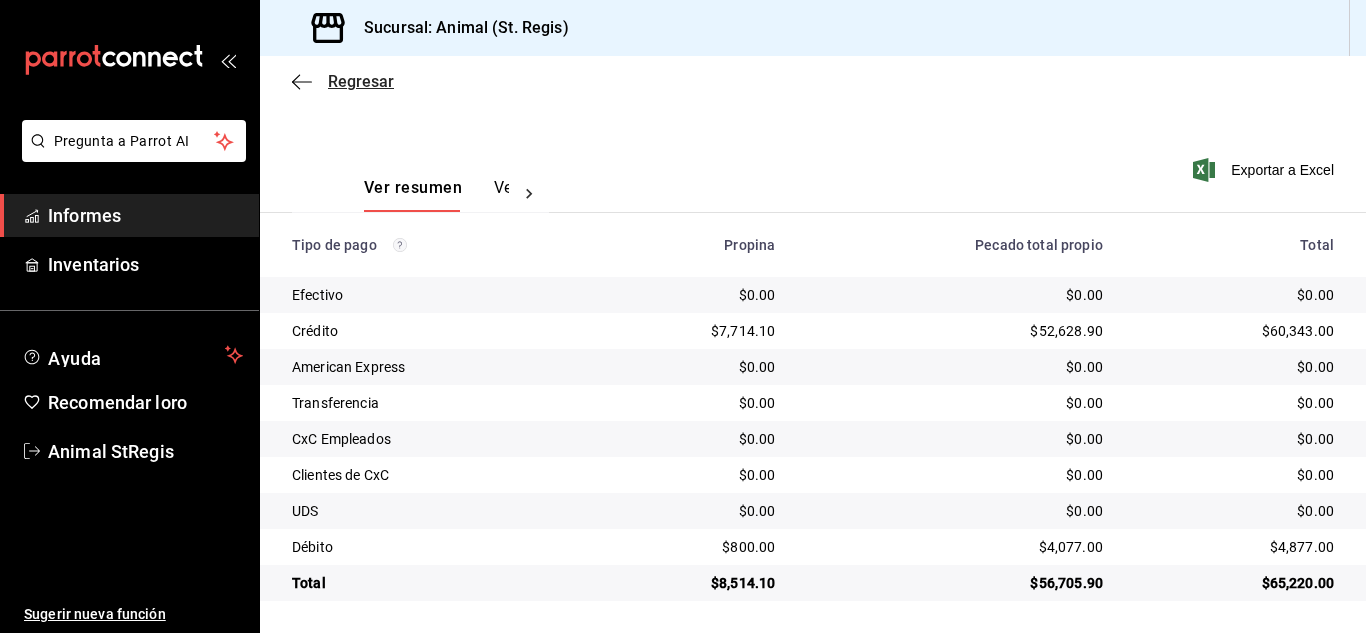 click on "Regresar" at bounding box center (361, 81) 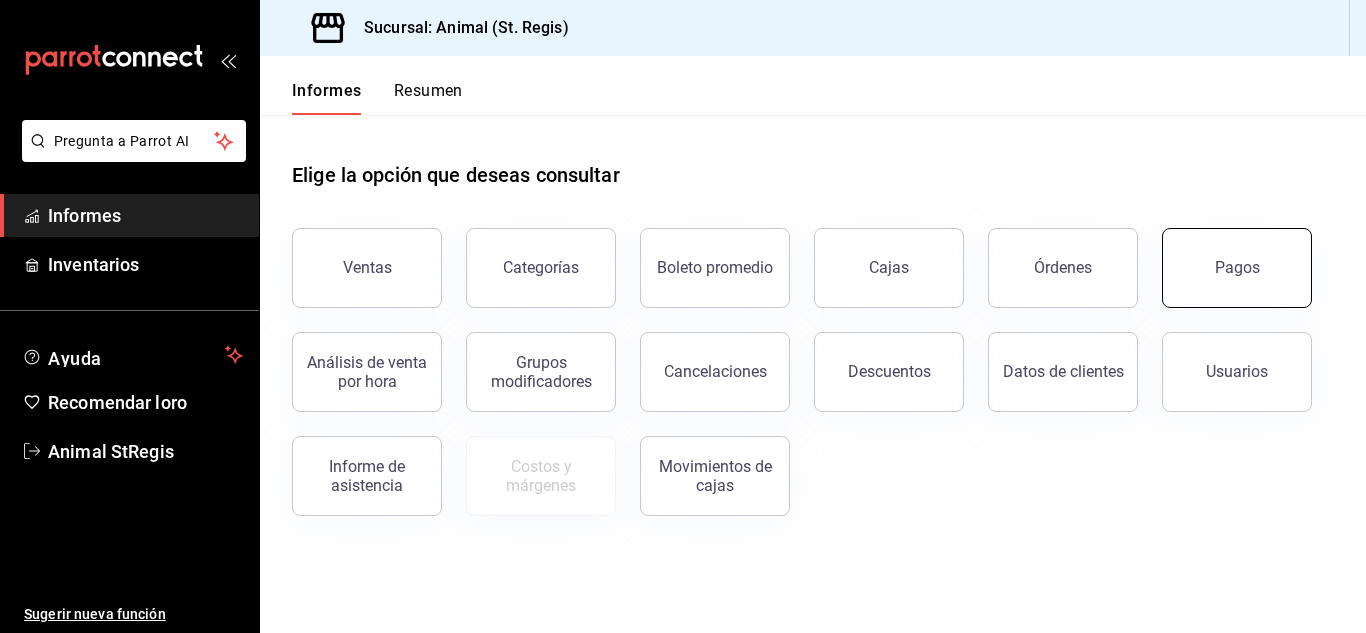click on "Pagos" at bounding box center (1237, 268) 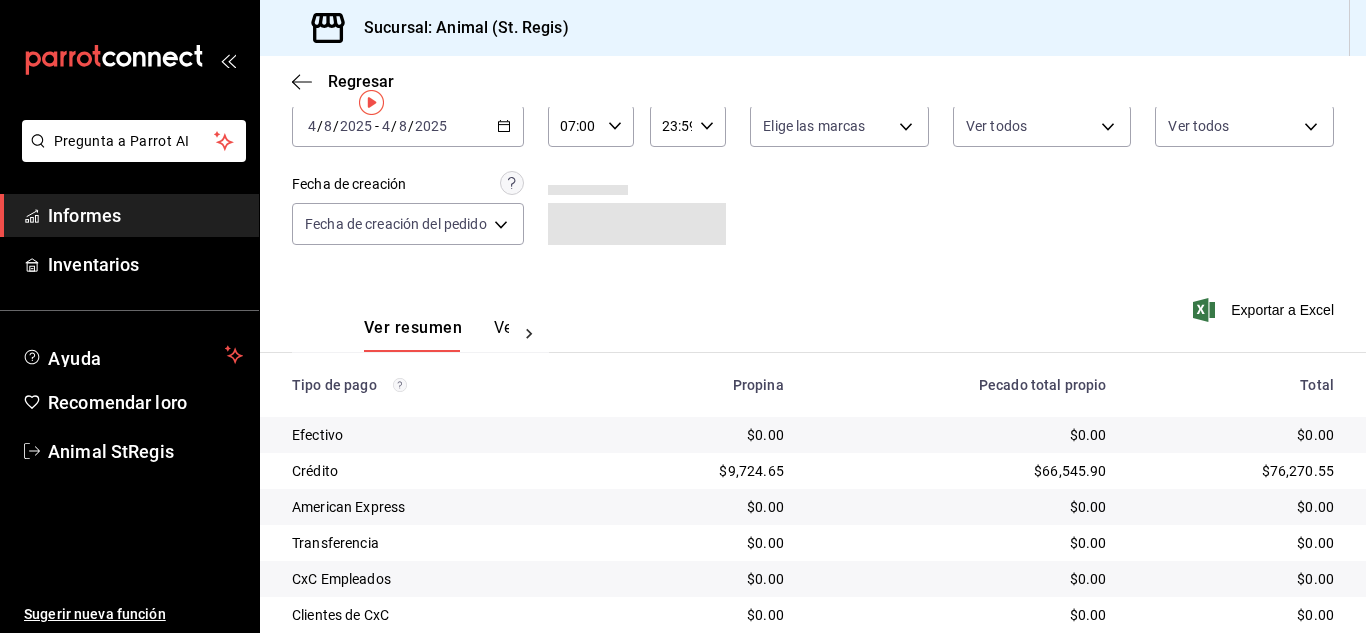 scroll, scrollTop: 251, scrollLeft: 0, axis: vertical 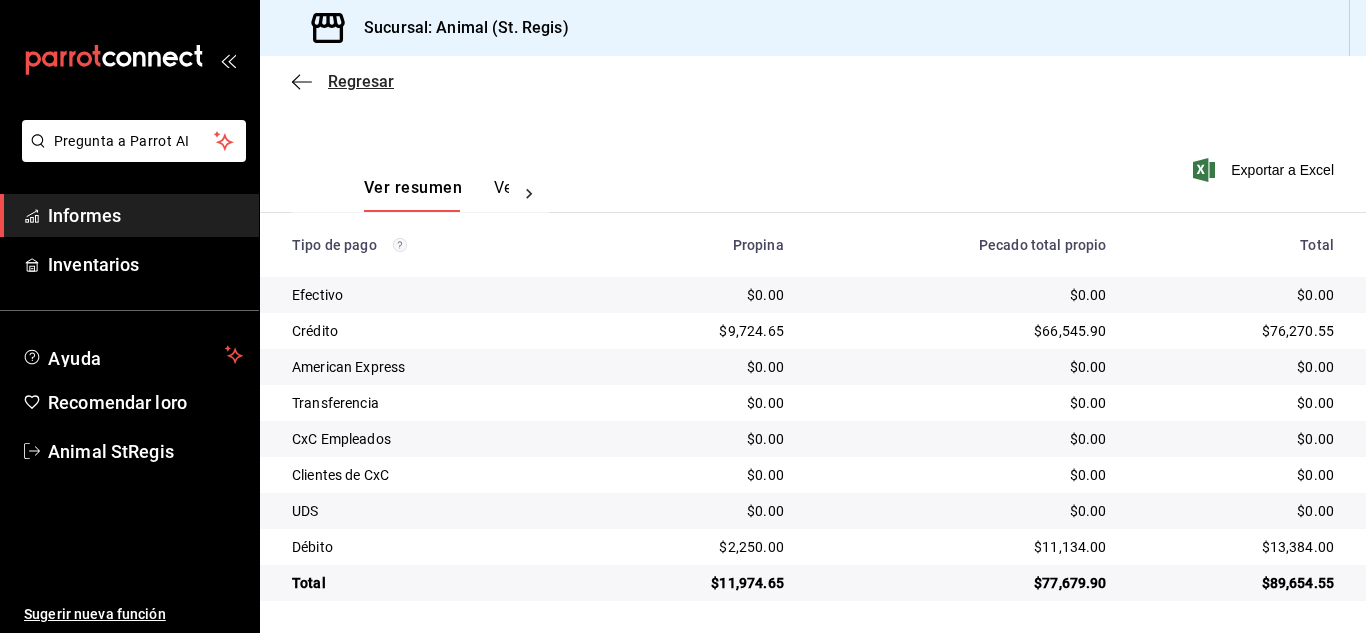 click on "Regresar" at bounding box center [361, 81] 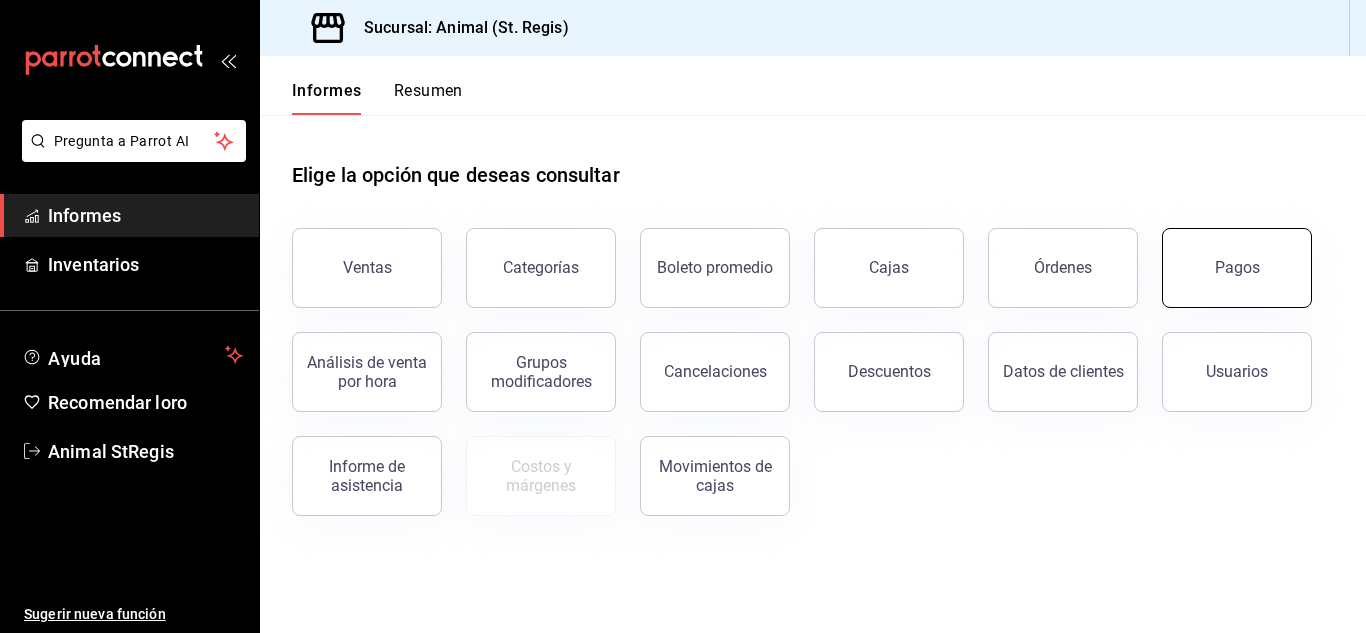 click on "Pagos" at bounding box center (1237, 268) 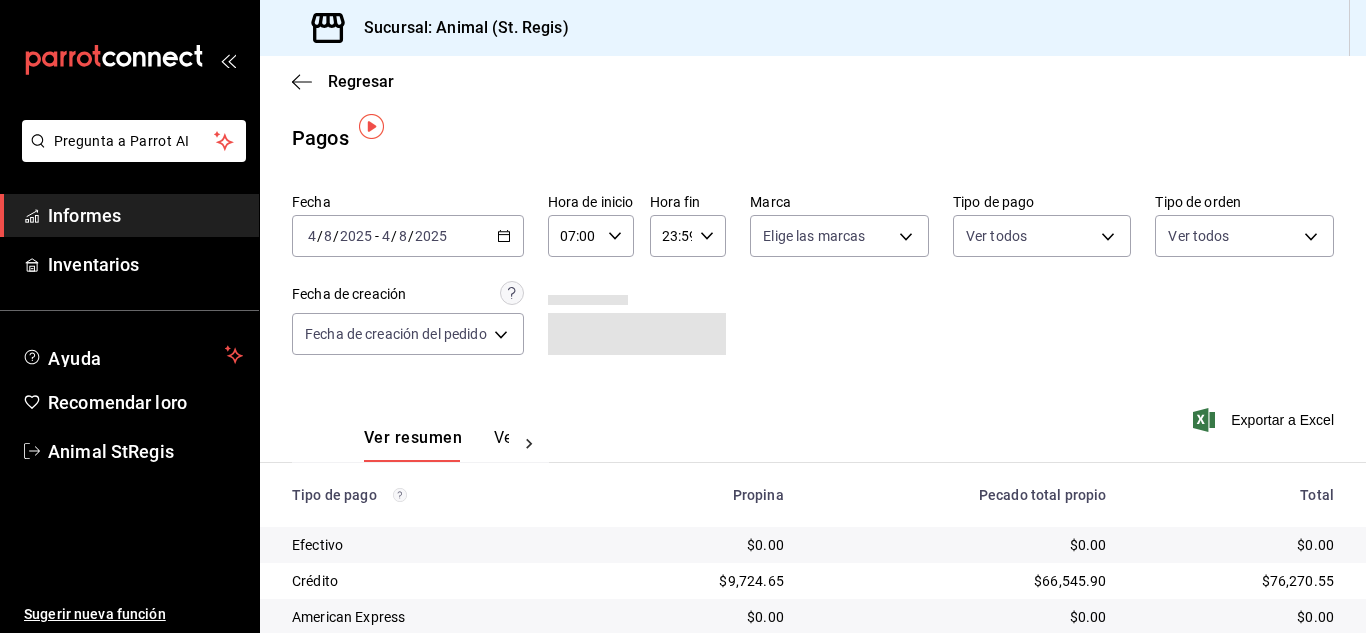 scroll, scrollTop: 251, scrollLeft: 0, axis: vertical 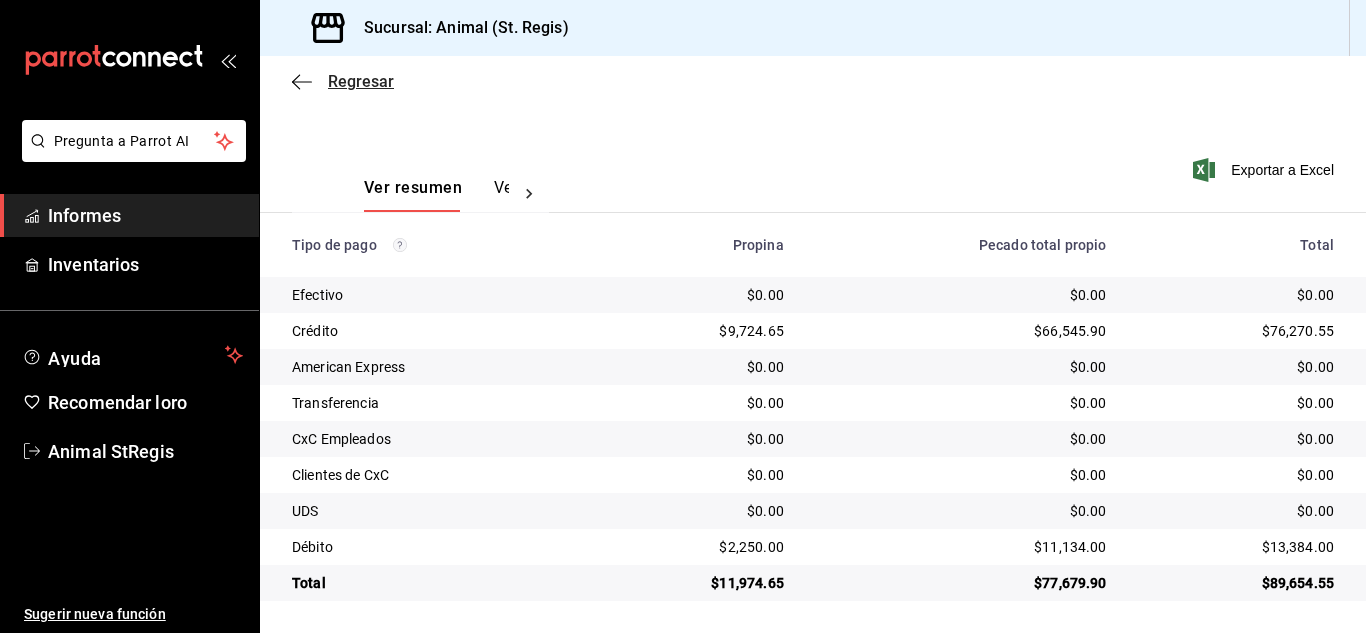 click on "Regresar" at bounding box center [361, 81] 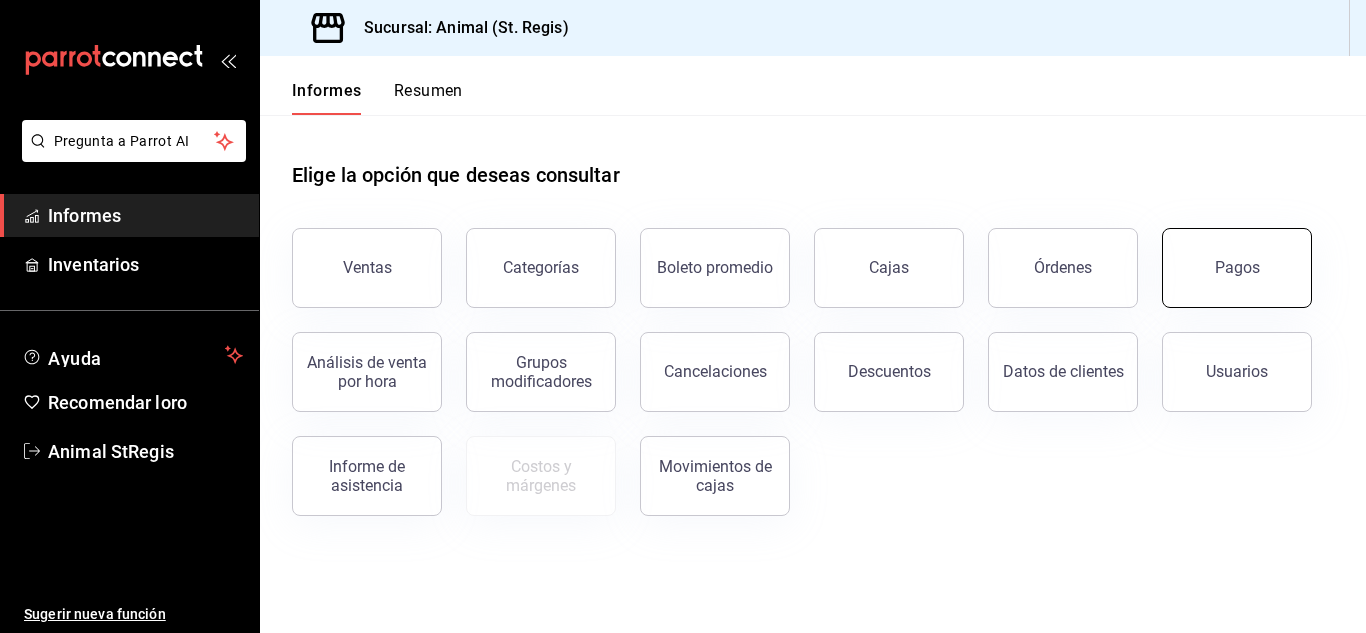 click on "Pagos" at bounding box center [1237, 268] 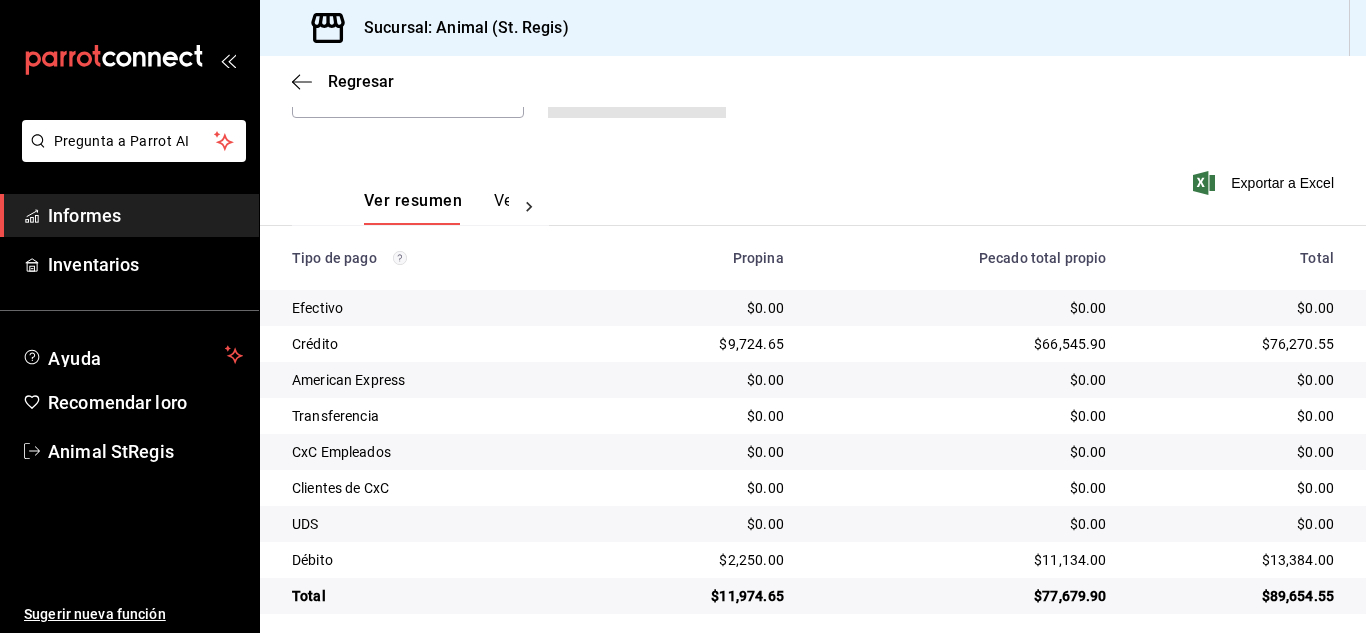 scroll, scrollTop: 251, scrollLeft: 0, axis: vertical 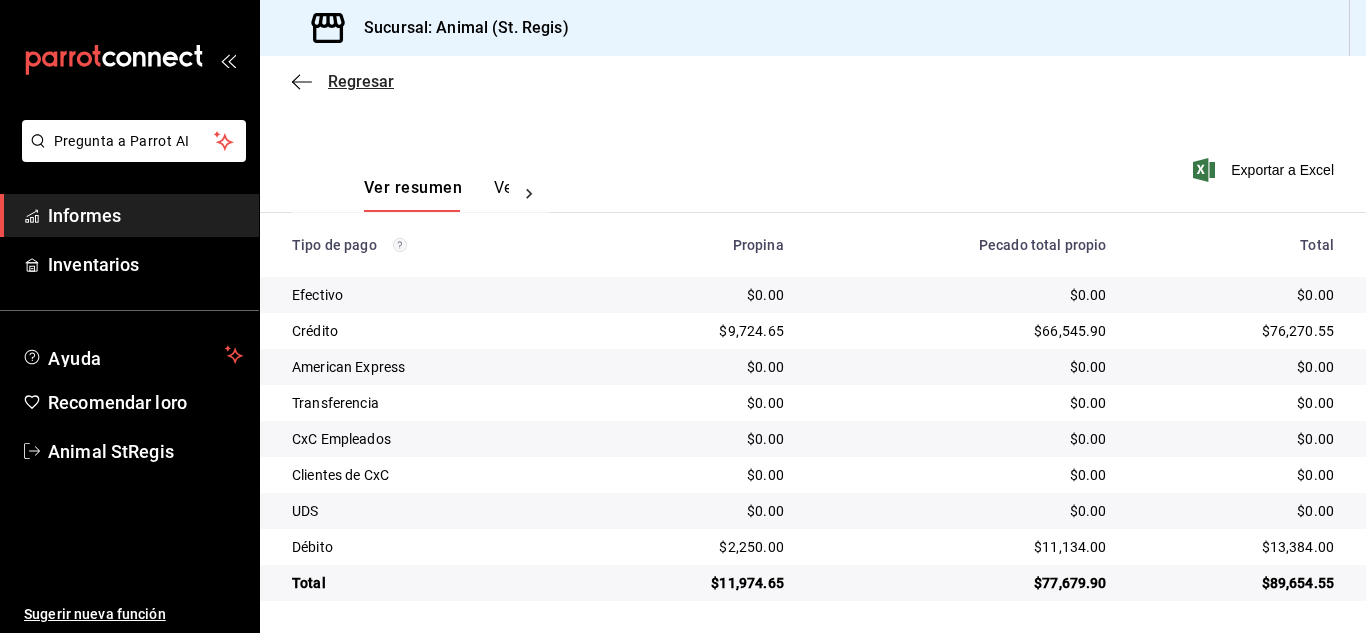click on "Regresar" at bounding box center (361, 81) 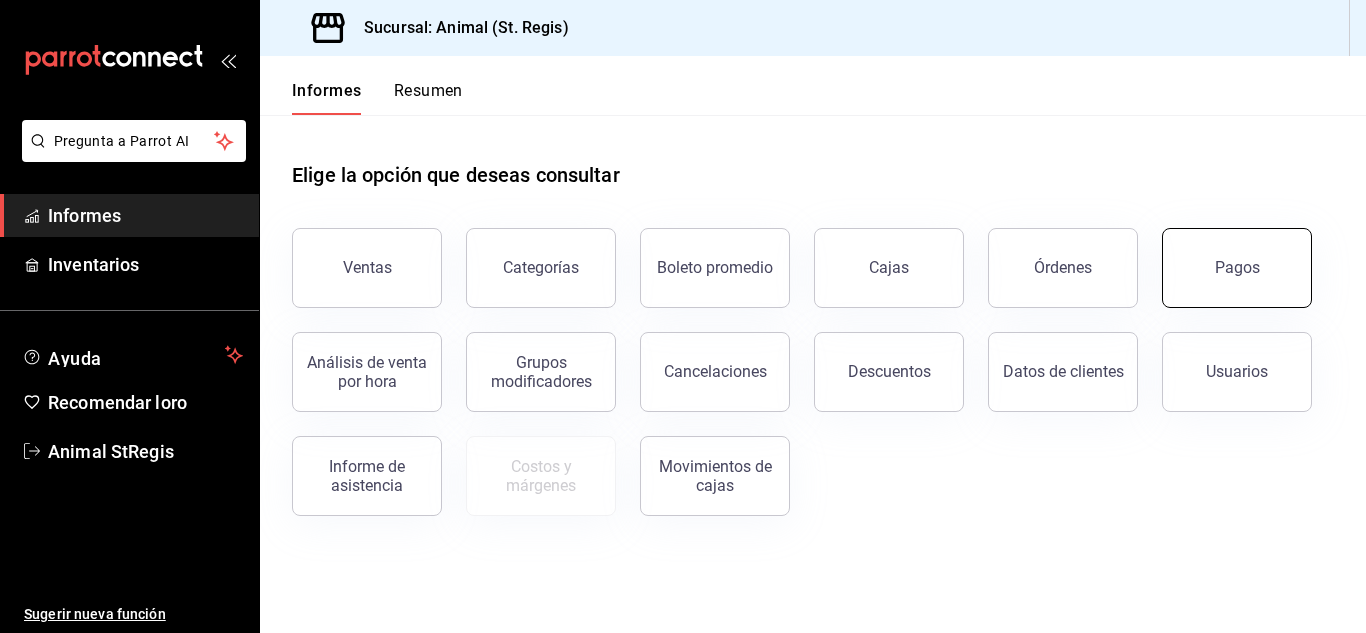 click on "Pagos" at bounding box center (1237, 268) 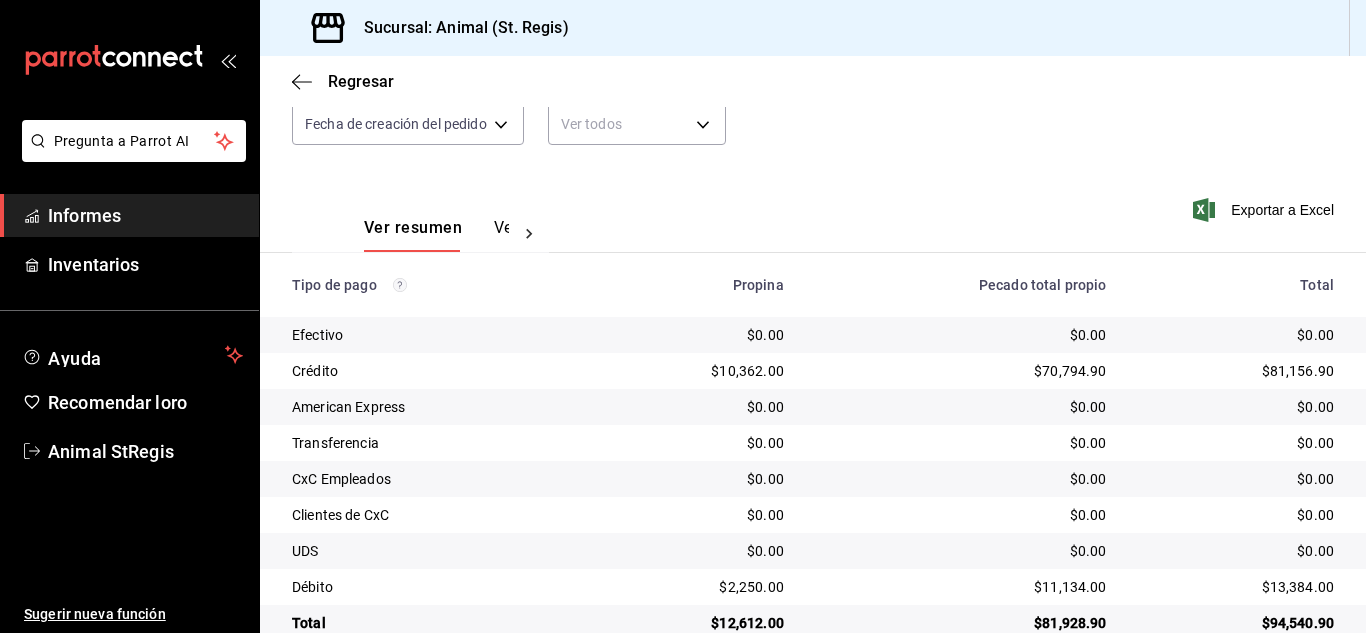scroll, scrollTop: 251, scrollLeft: 0, axis: vertical 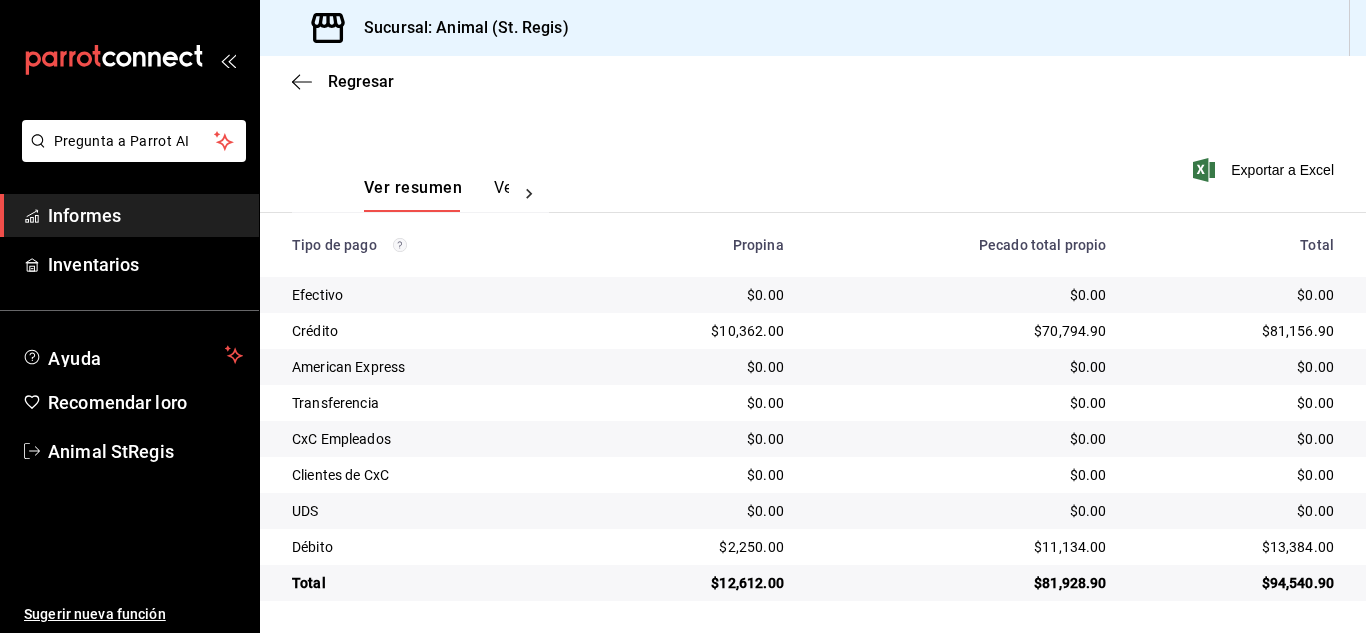 click on "Regresar" at bounding box center [813, 81] 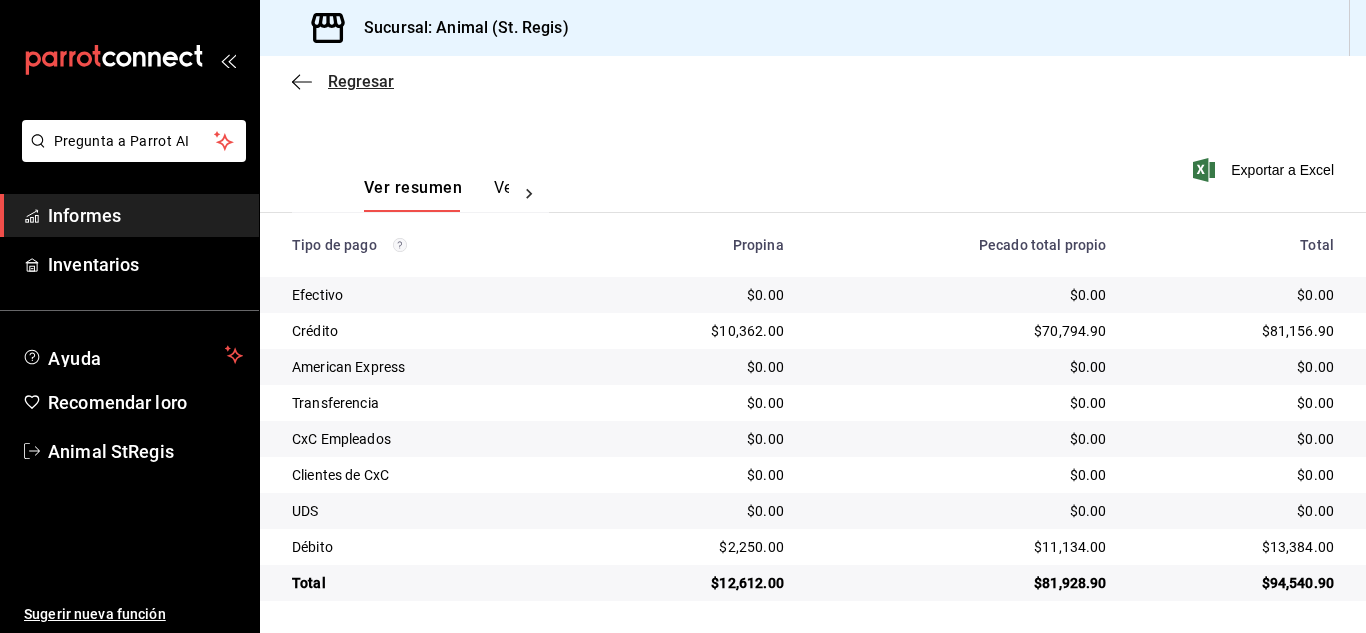 click on "Regresar" at bounding box center [361, 81] 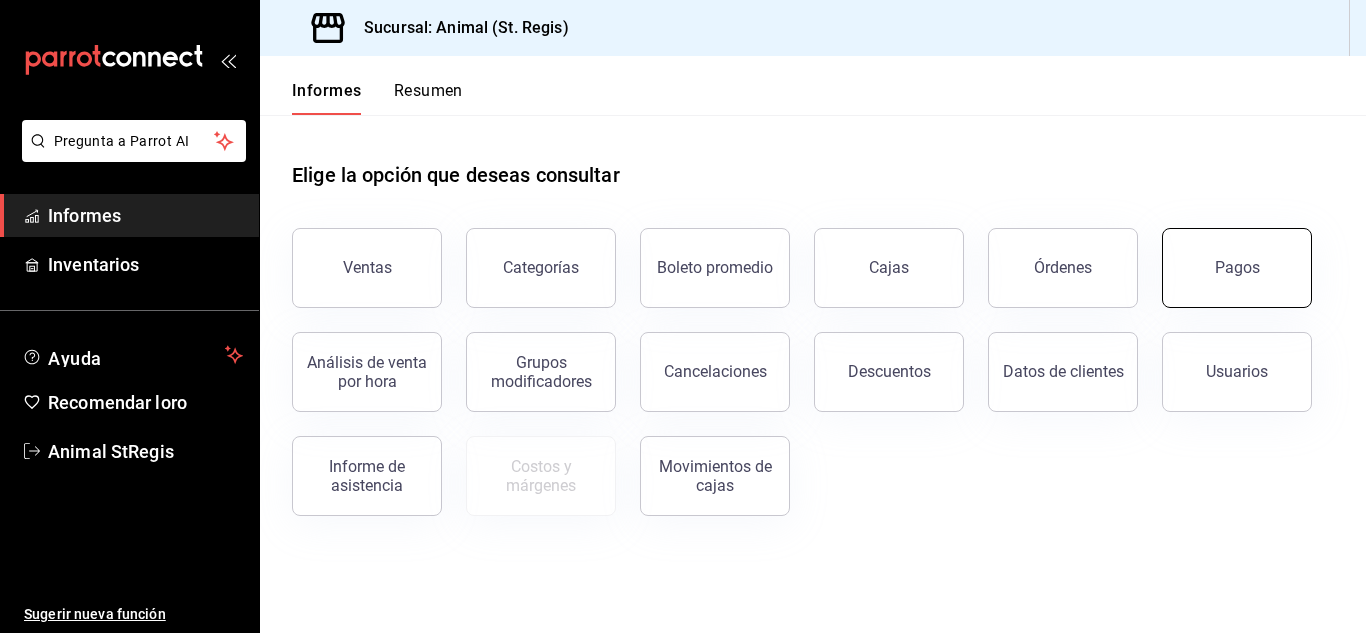 click on "Pagos" at bounding box center [1237, 267] 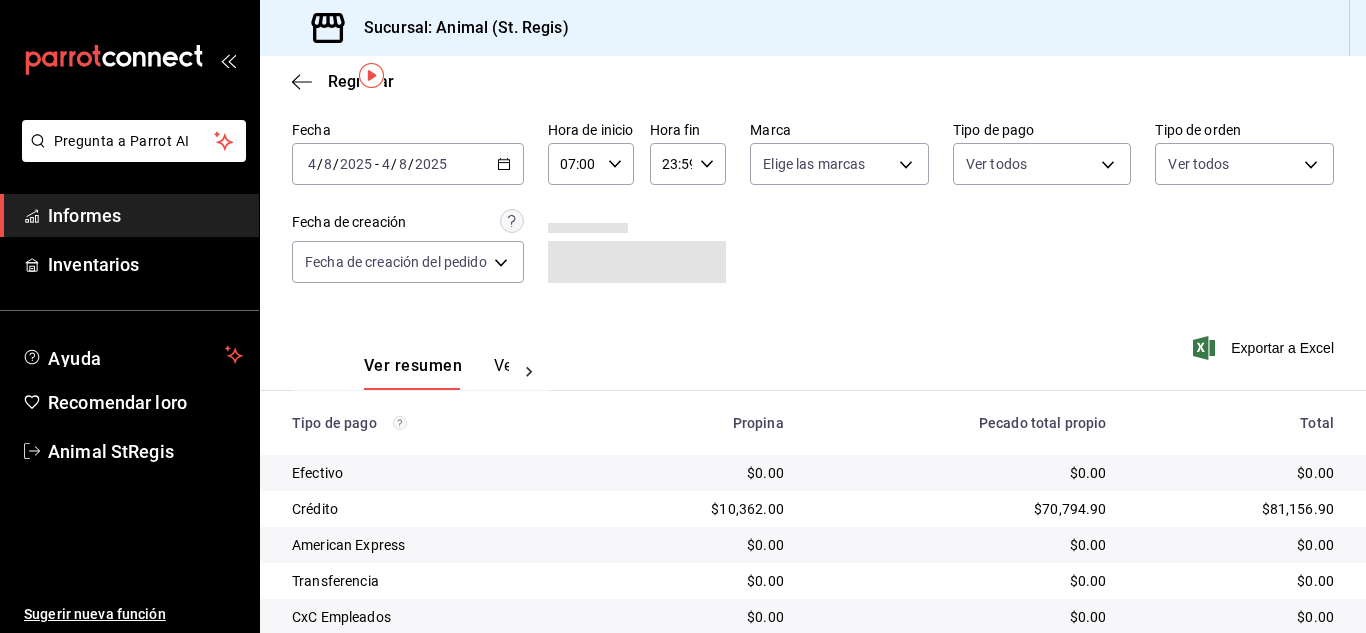 scroll, scrollTop: 251, scrollLeft: 0, axis: vertical 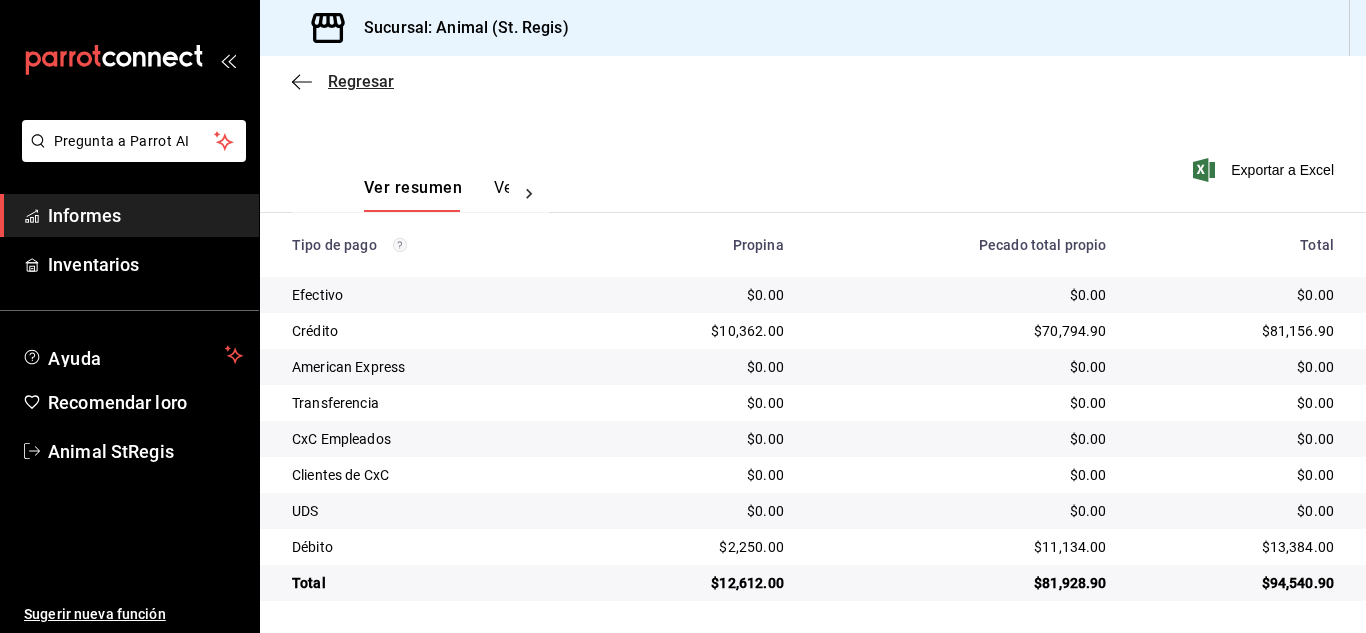 click on "Regresar" at bounding box center (361, 81) 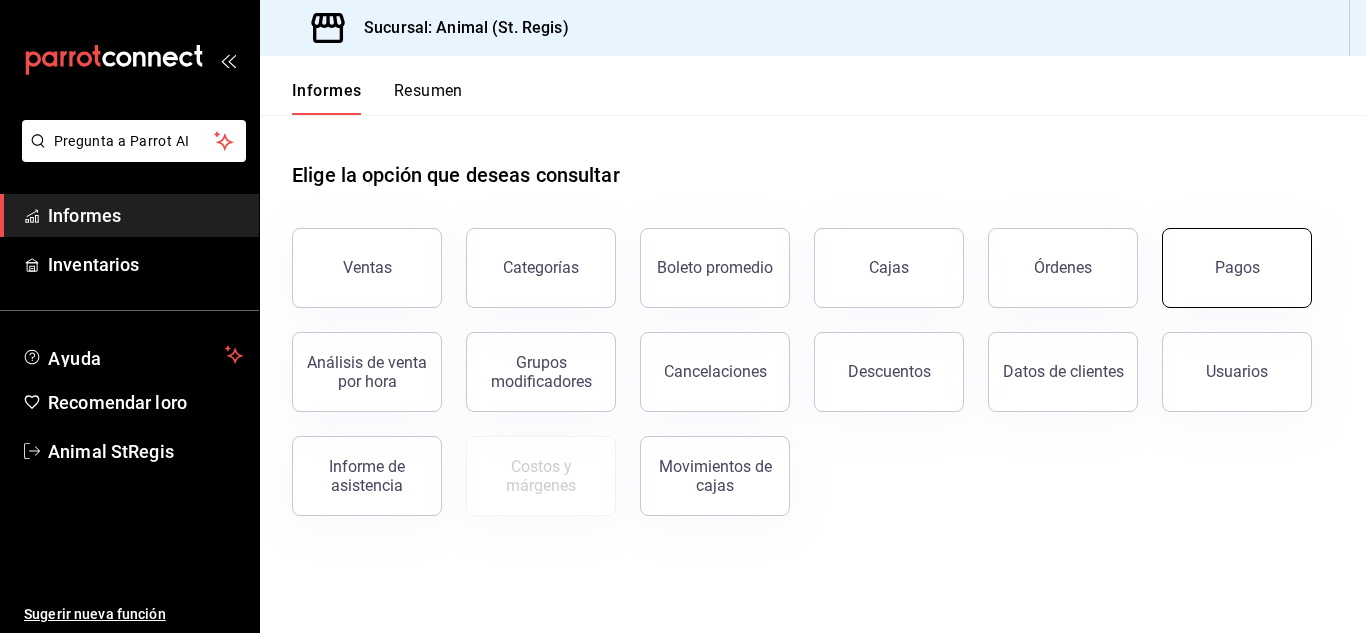 click on "Pagos" at bounding box center [1237, 268] 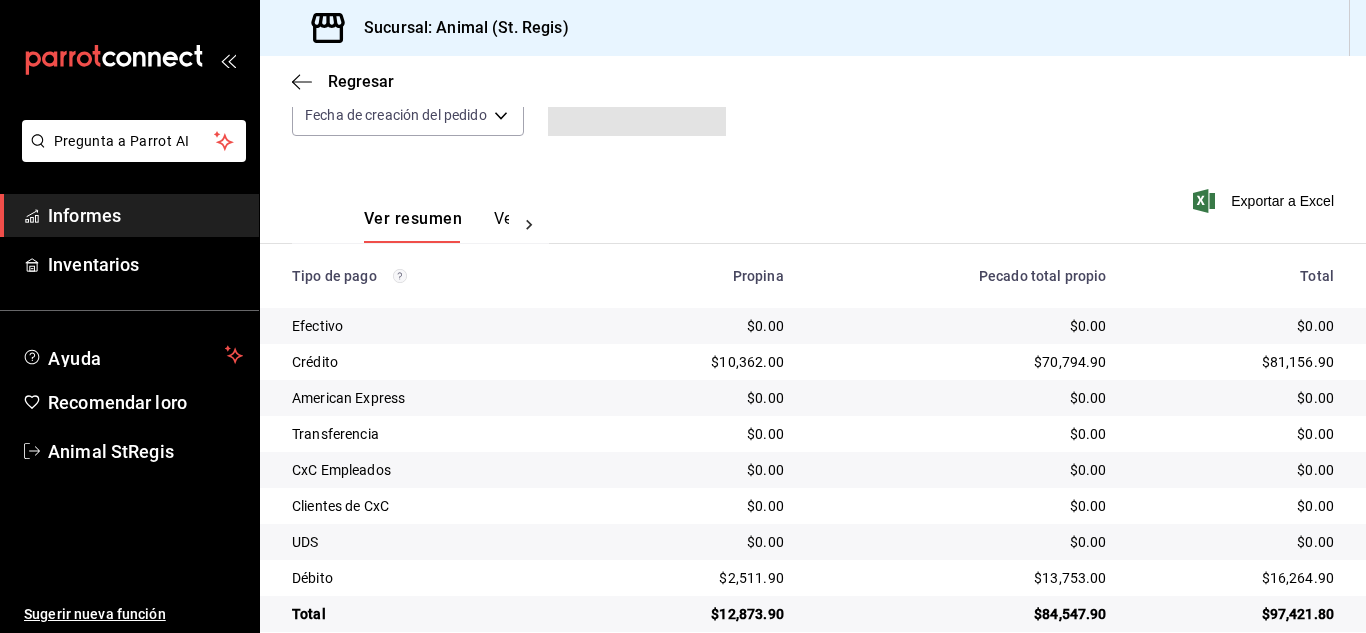 scroll, scrollTop: 251, scrollLeft: 0, axis: vertical 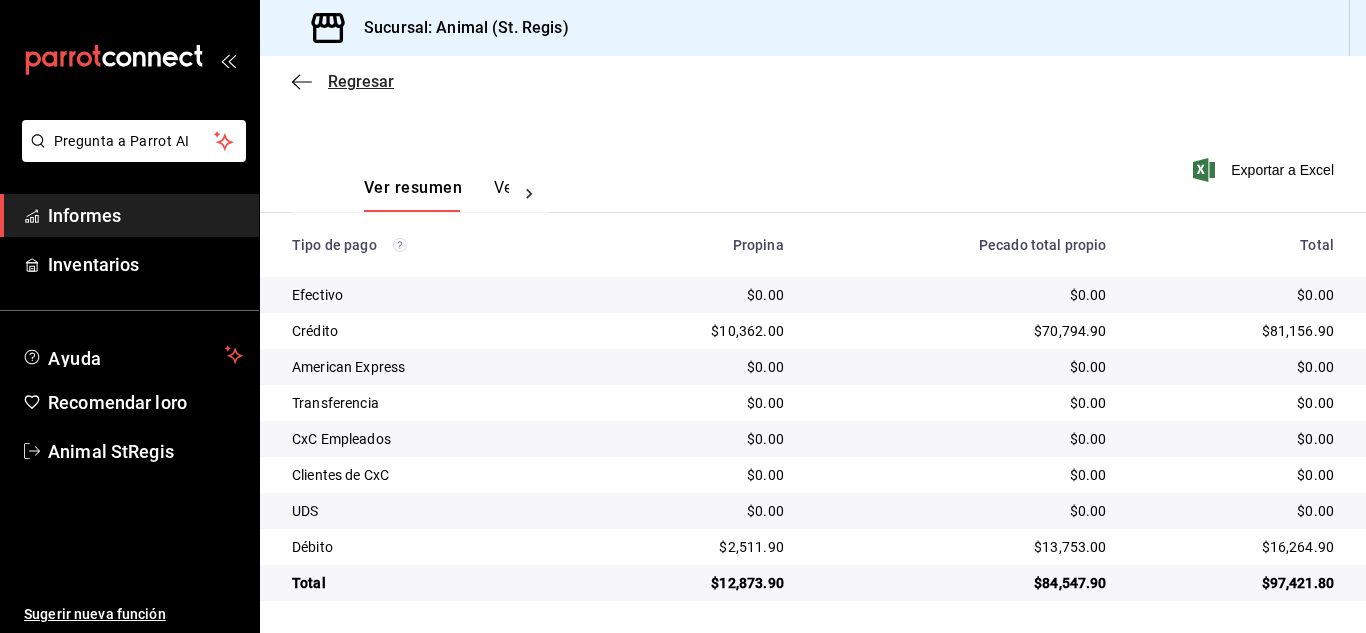 click on "Regresar" at bounding box center (361, 81) 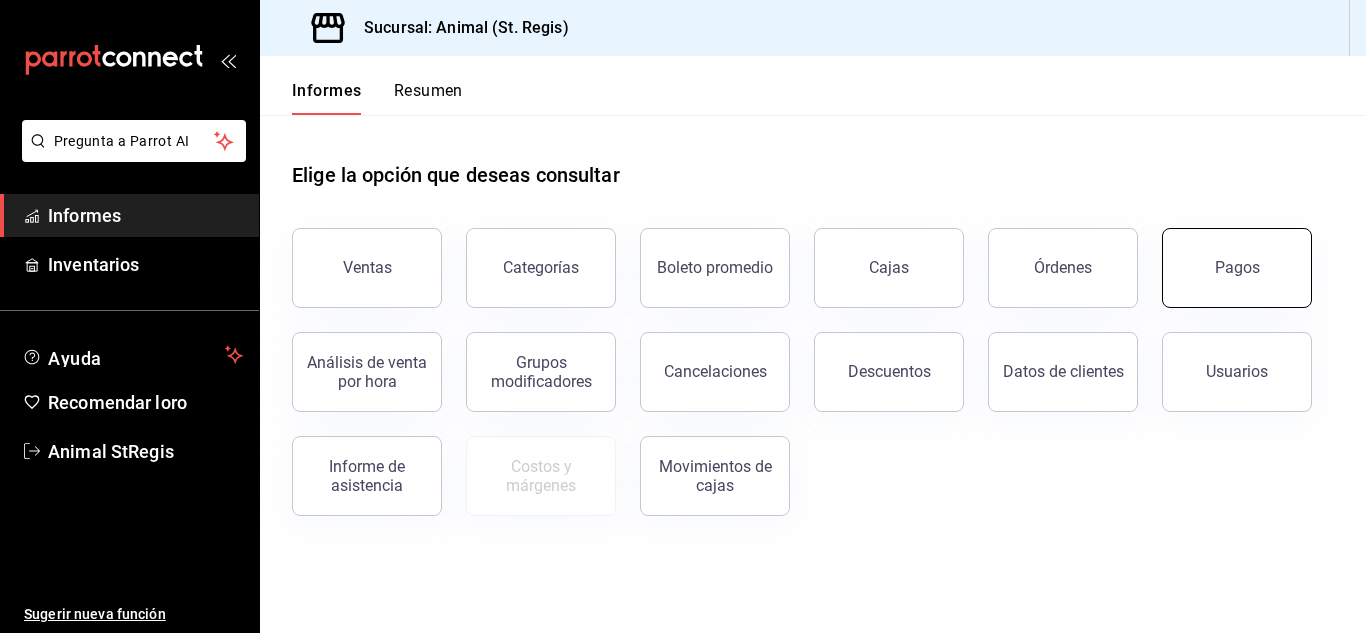 click on "Pagos" at bounding box center [1237, 267] 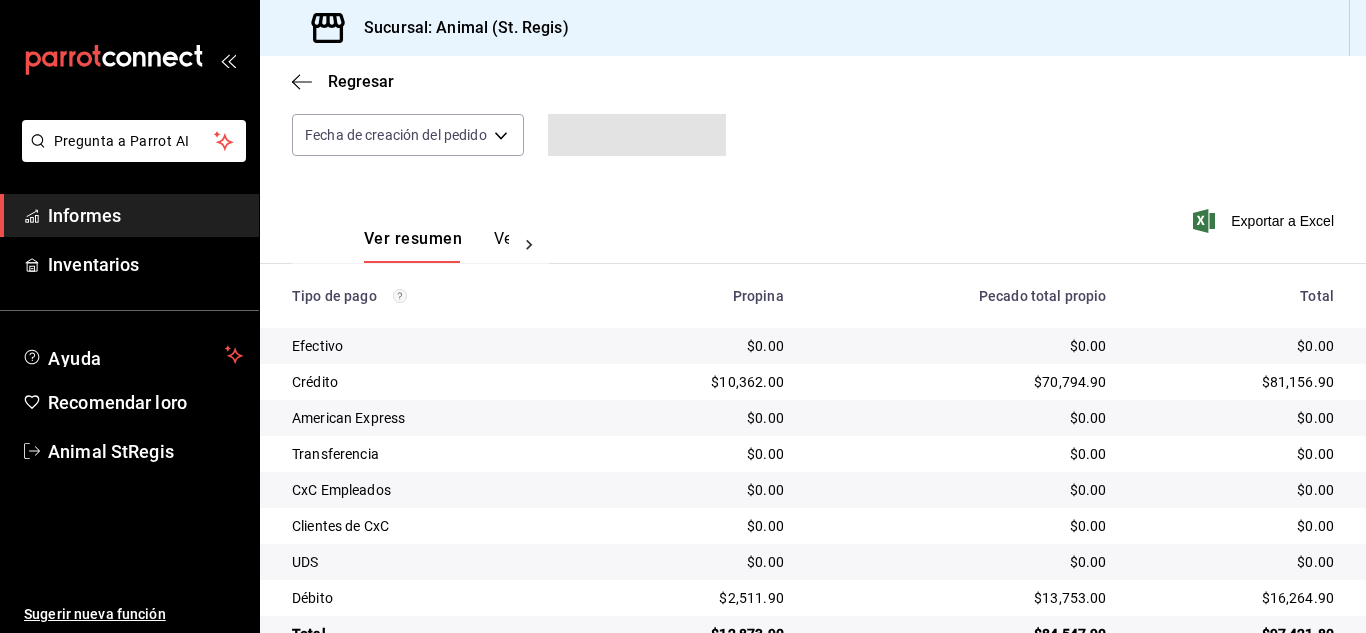 scroll, scrollTop: 251, scrollLeft: 0, axis: vertical 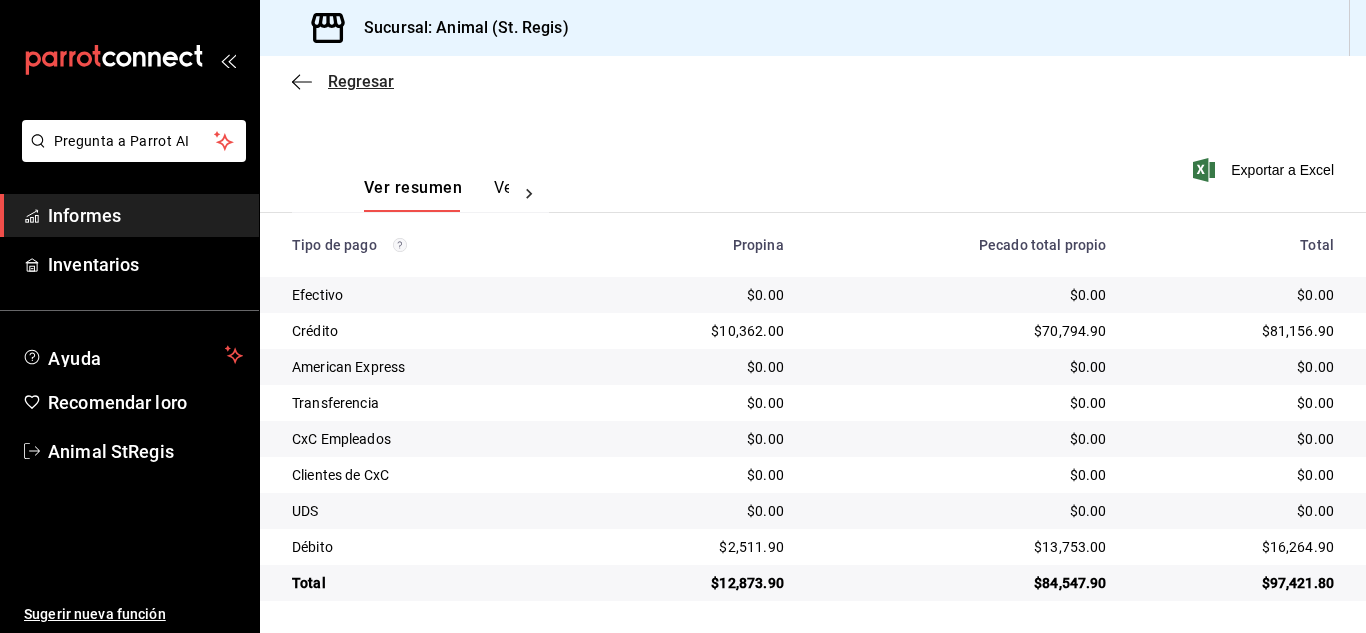 click on "Regresar" at bounding box center (361, 81) 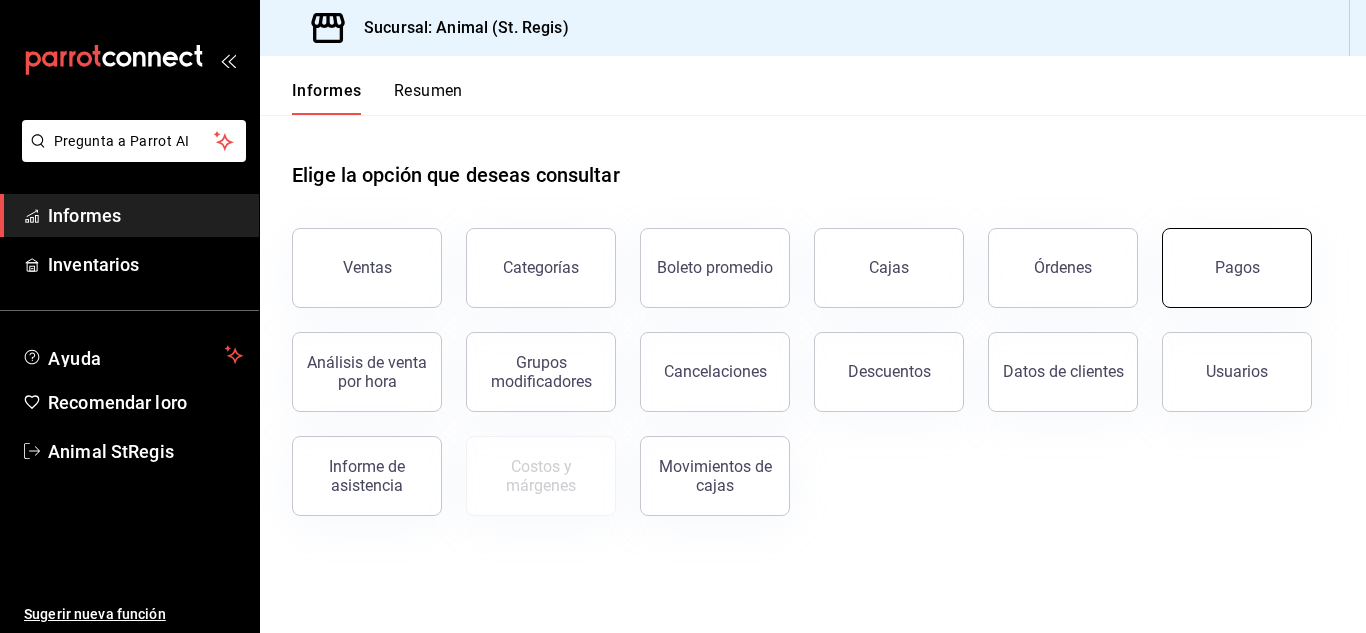 click on "Pagos" at bounding box center (1237, 268) 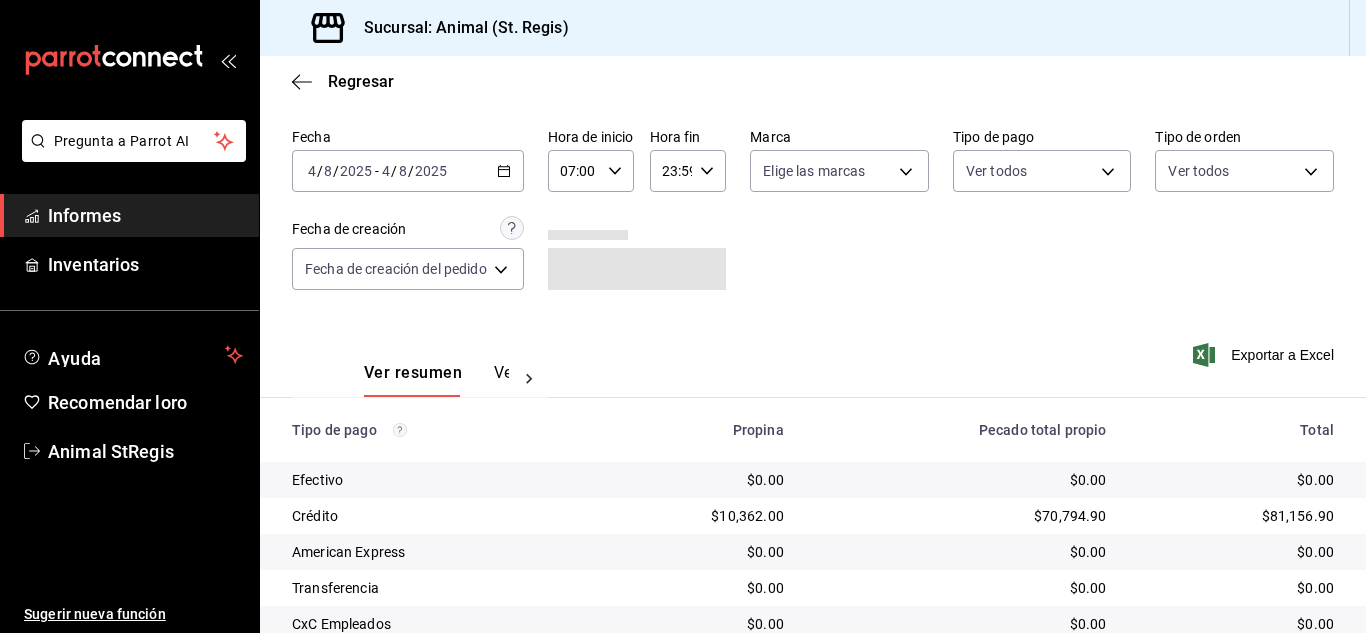 scroll, scrollTop: 244, scrollLeft: 0, axis: vertical 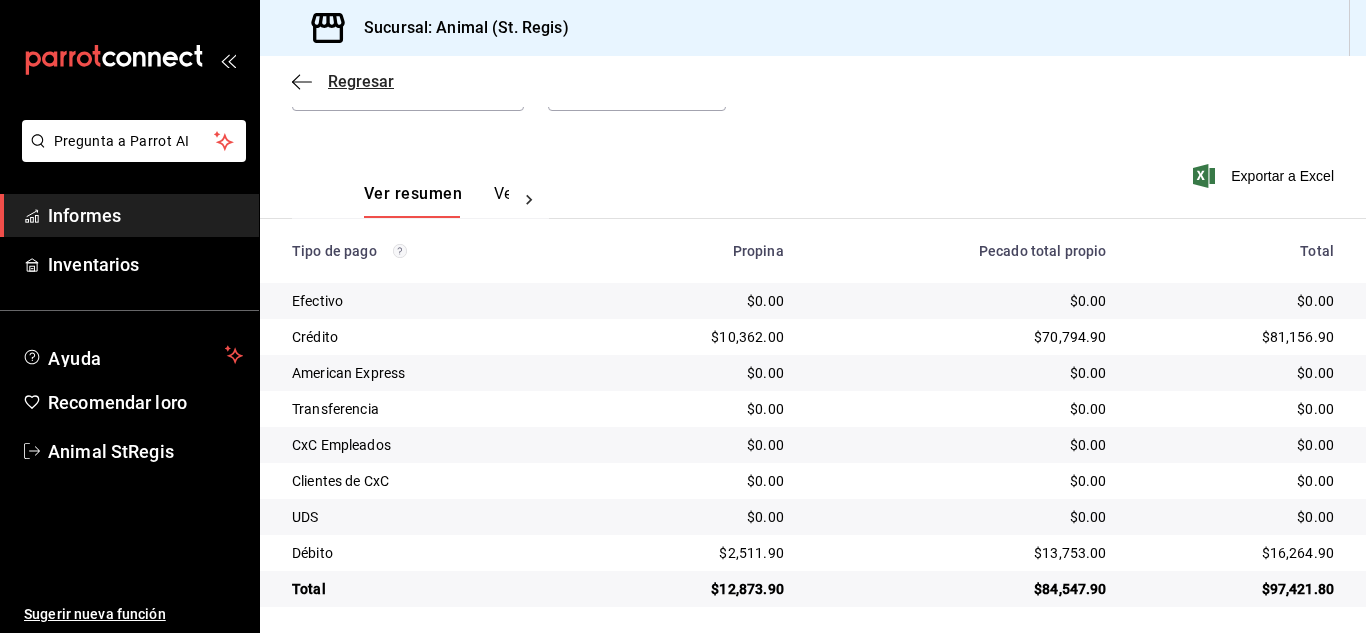 click on "Regresar" at bounding box center (361, 81) 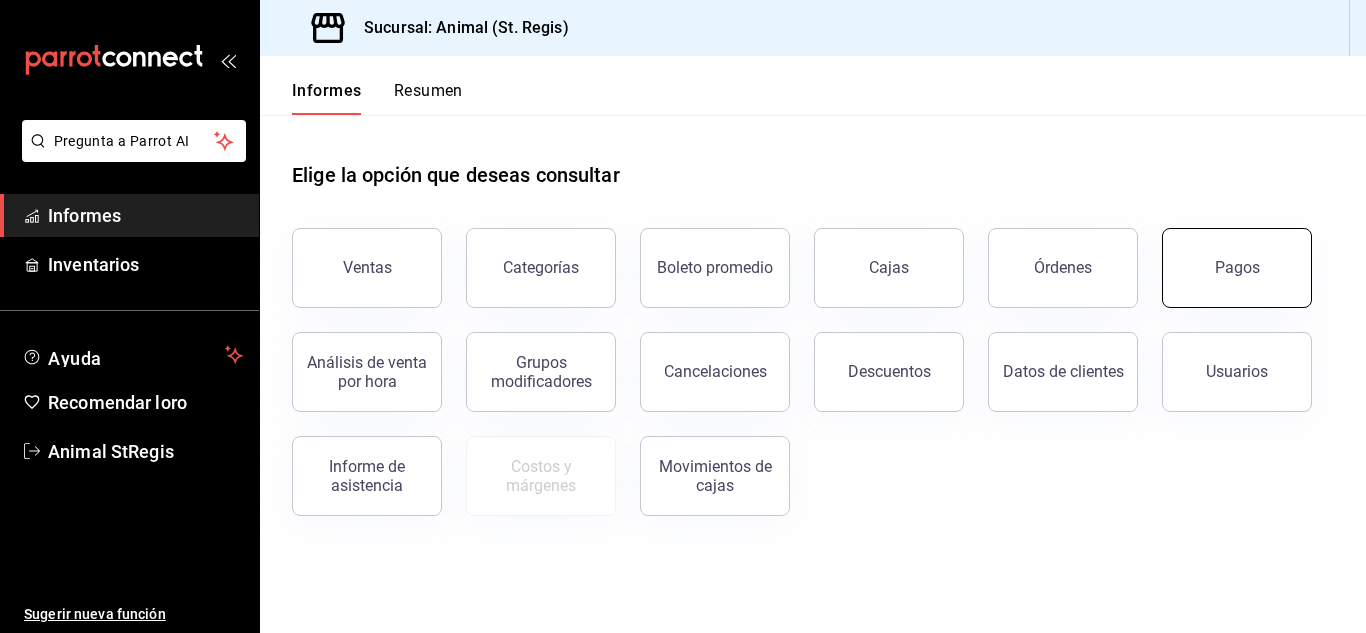 click on "Pagos" at bounding box center [1237, 268] 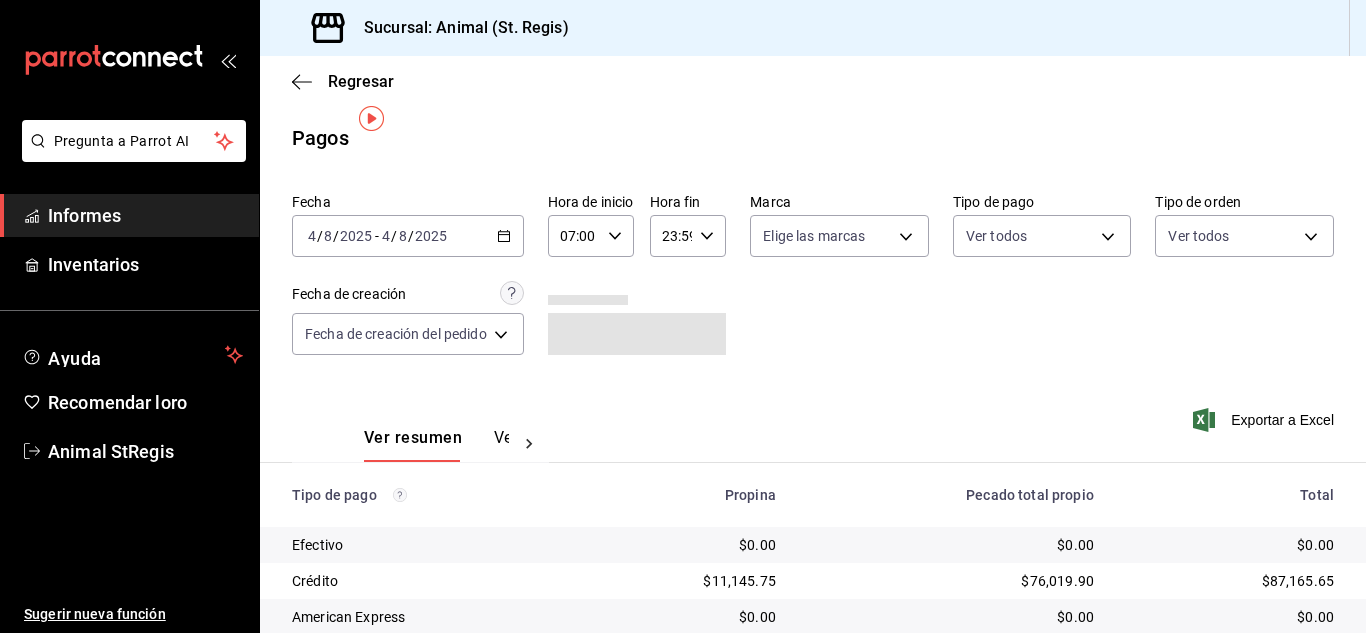 scroll, scrollTop: 251, scrollLeft: 0, axis: vertical 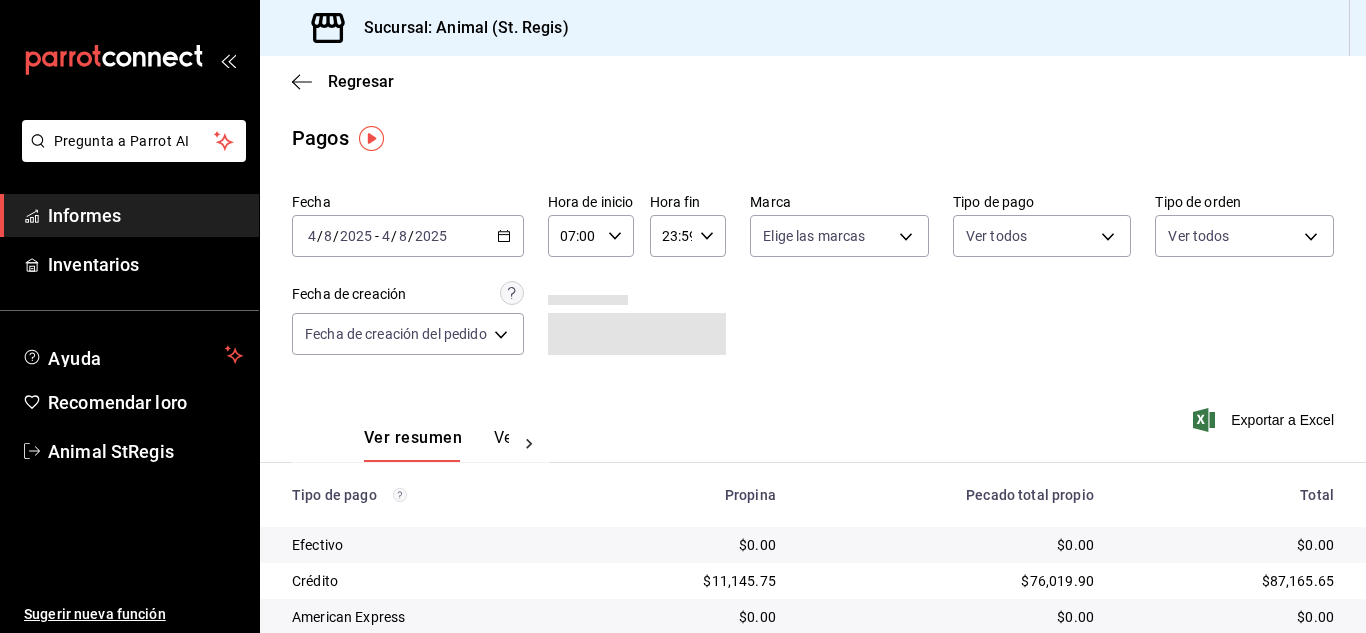 click on "8" at bounding box center (403, 236) 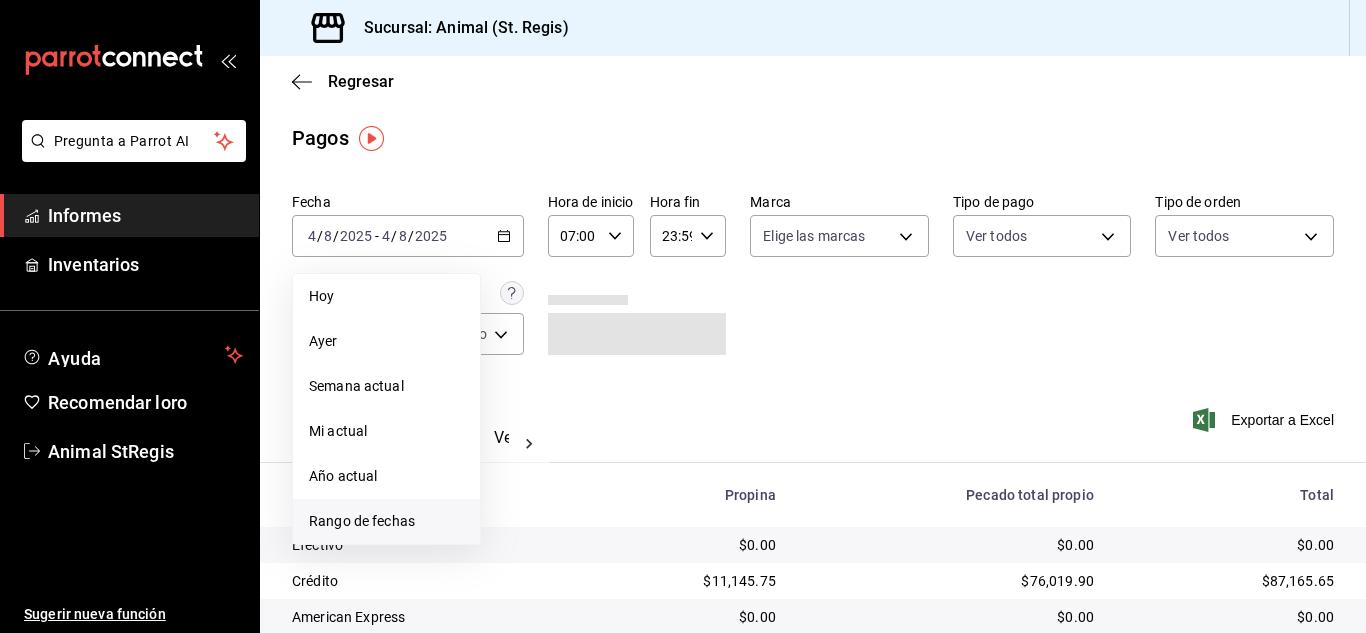 click on "Rango de fechas" at bounding box center [362, 521] 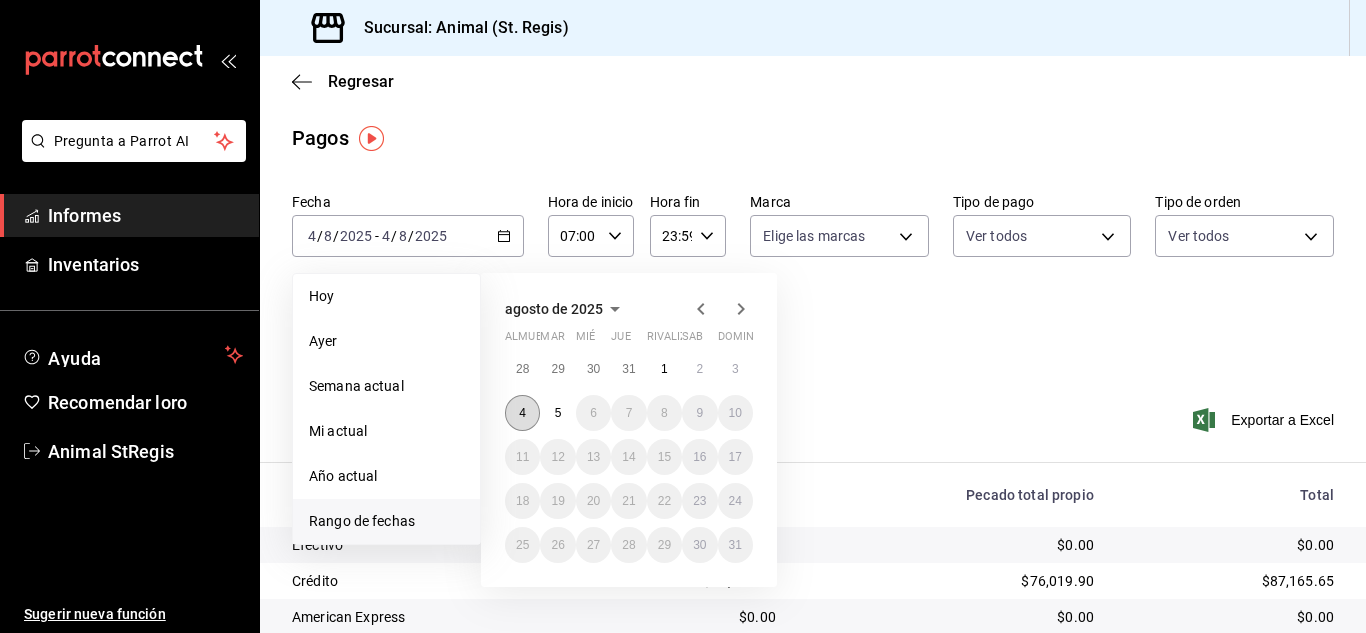 click on "4" at bounding box center [522, 413] 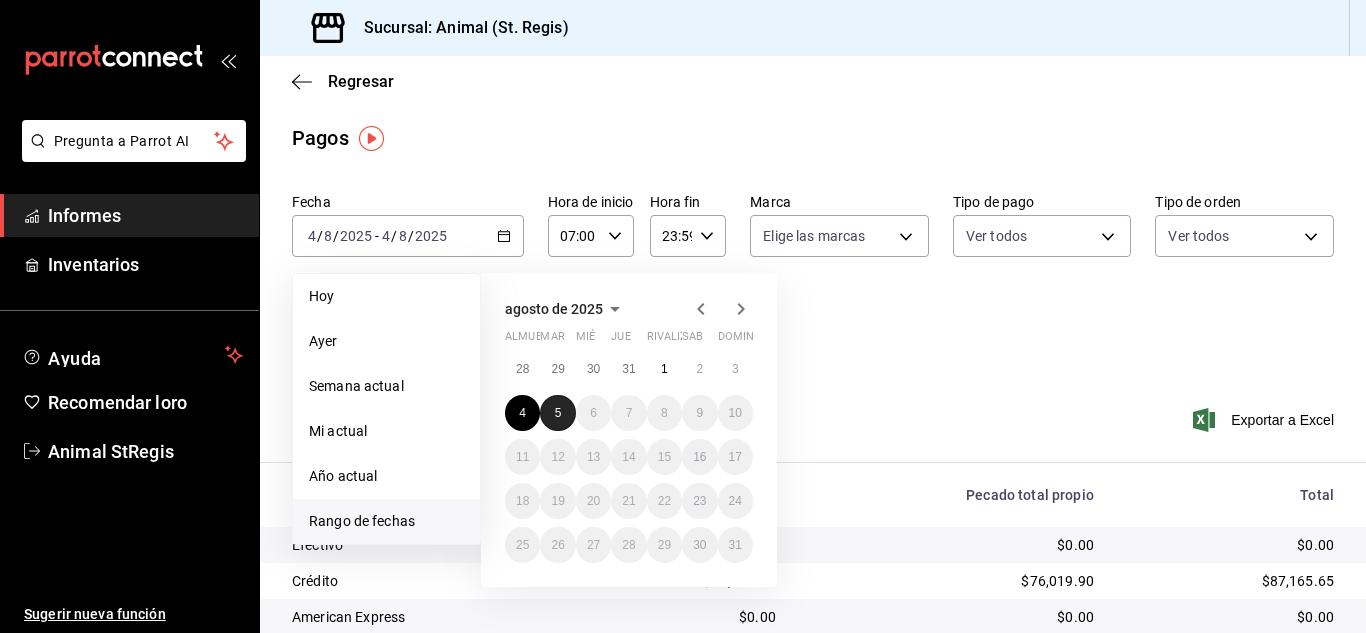 click on "5" at bounding box center (558, 413) 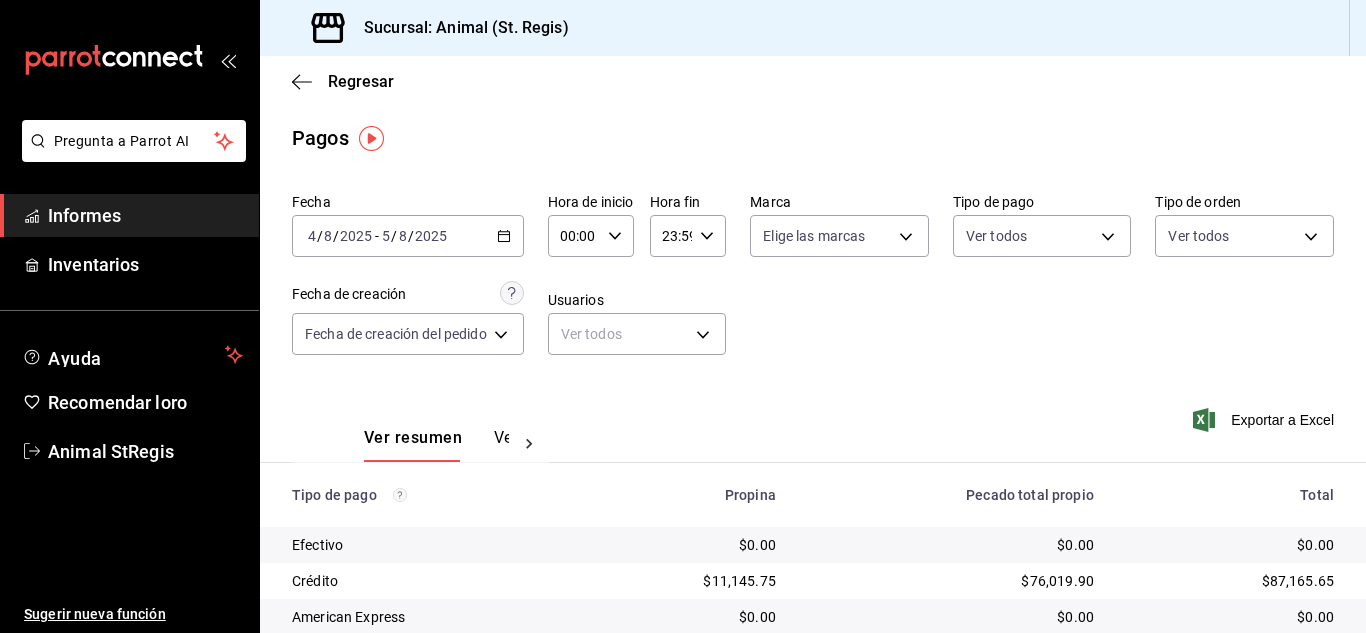 click 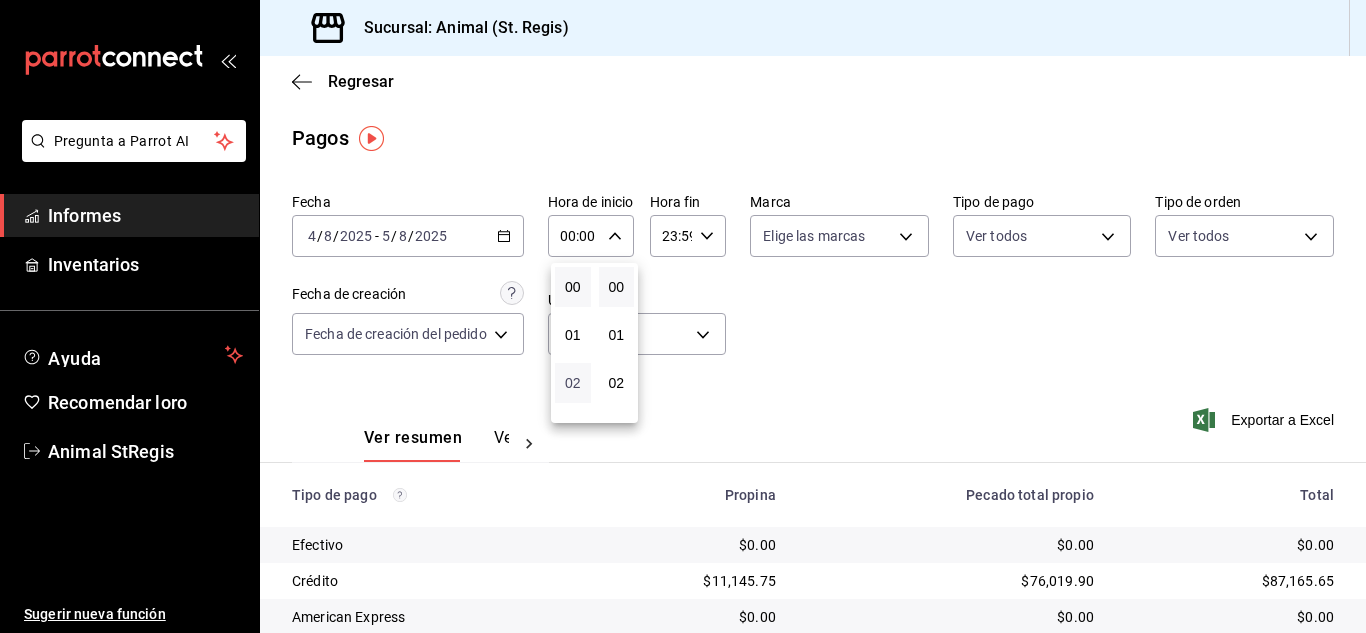 click on "02" at bounding box center (573, 383) 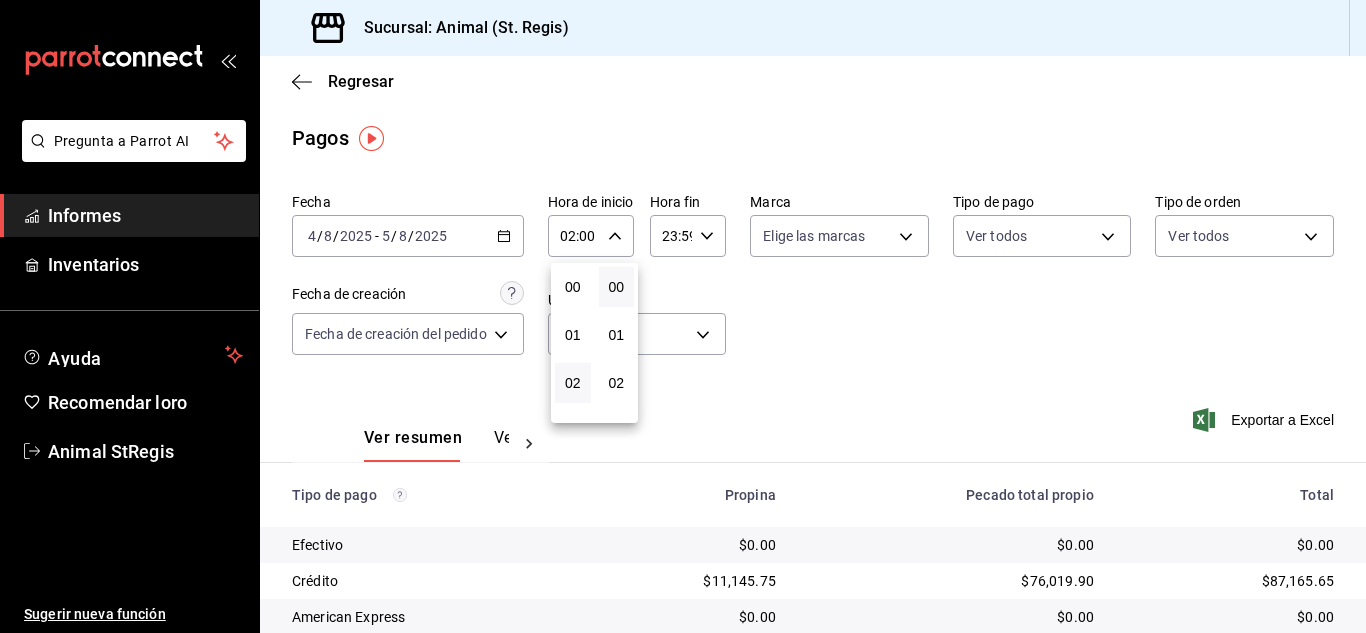 click at bounding box center (683, 316) 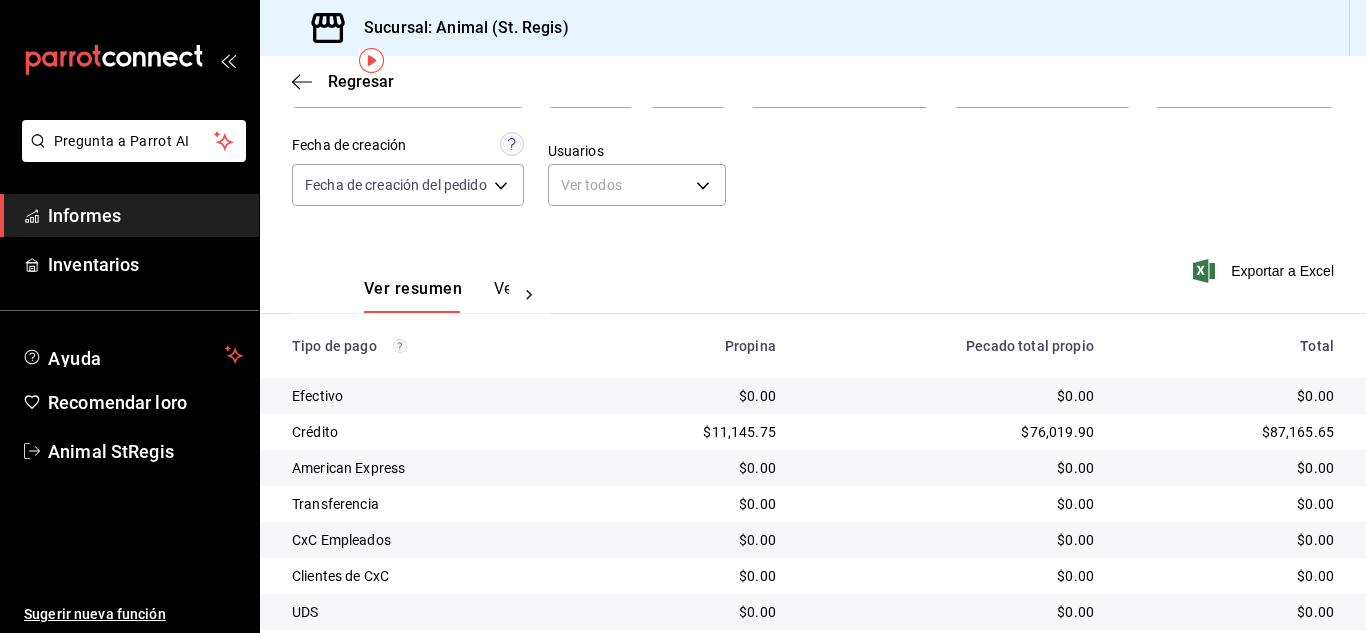 scroll, scrollTop: 251, scrollLeft: 0, axis: vertical 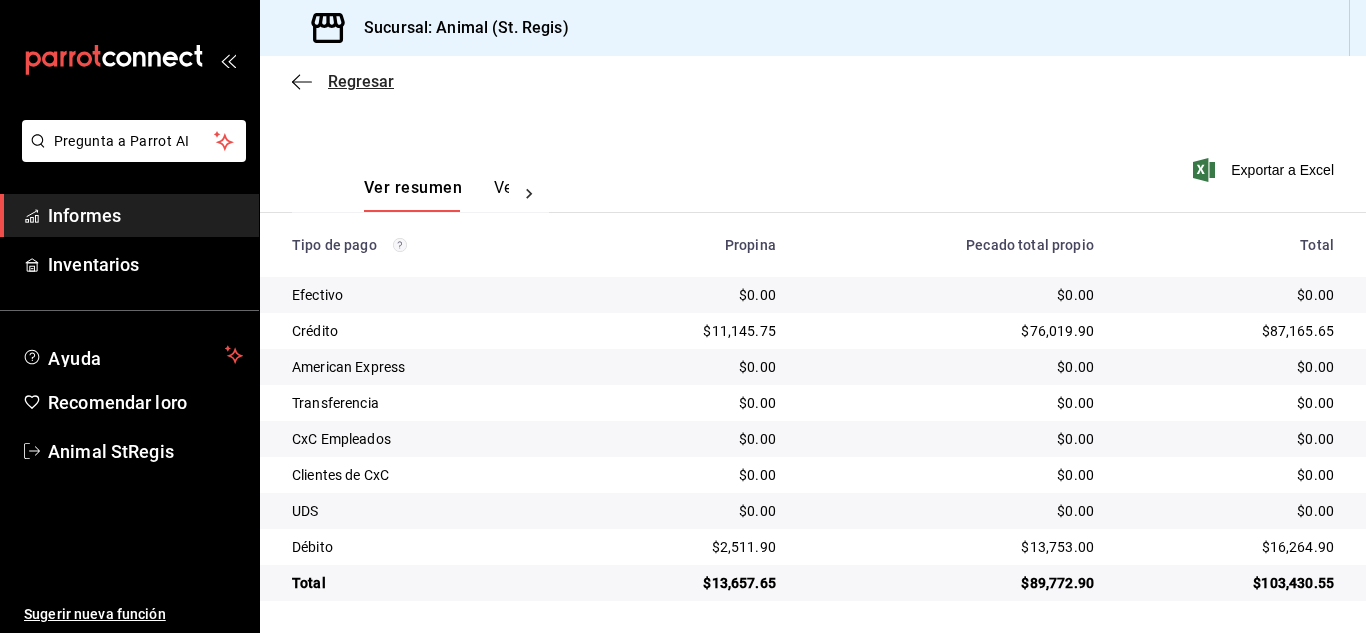 click on "Regresar" at bounding box center (361, 81) 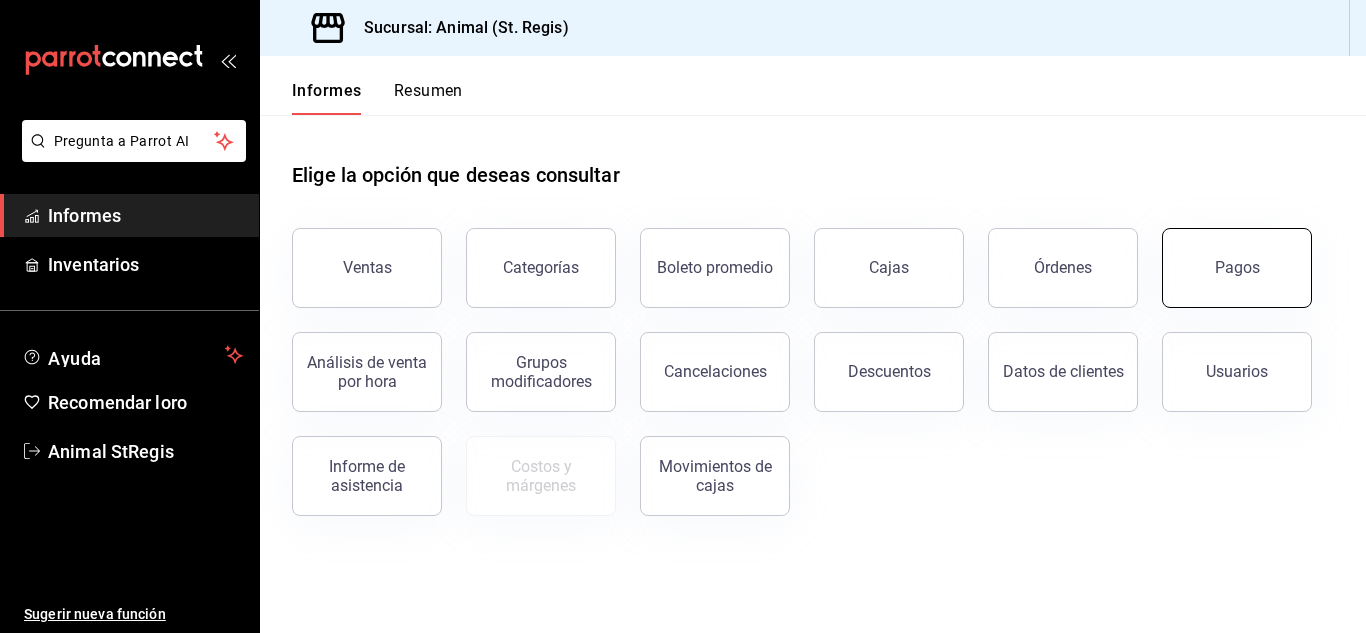 click on "Pagos" at bounding box center (1237, 268) 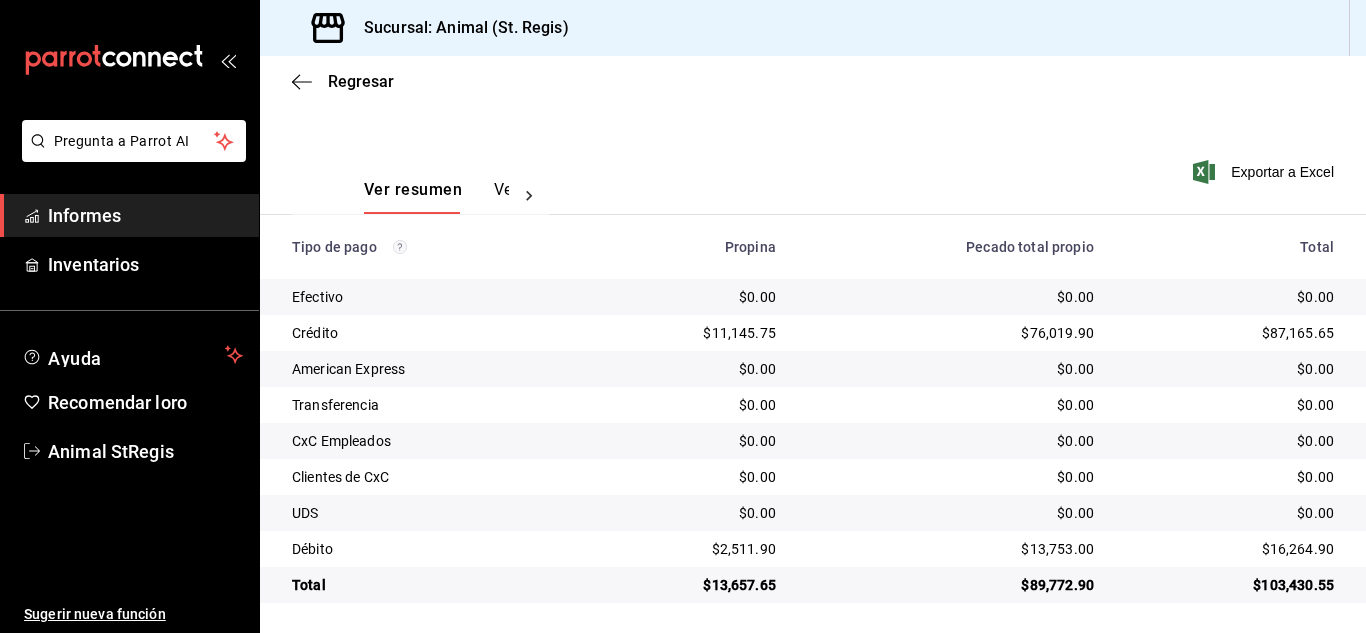 scroll, scrollTop: 251, scrollLeft: 0, axis: vertical 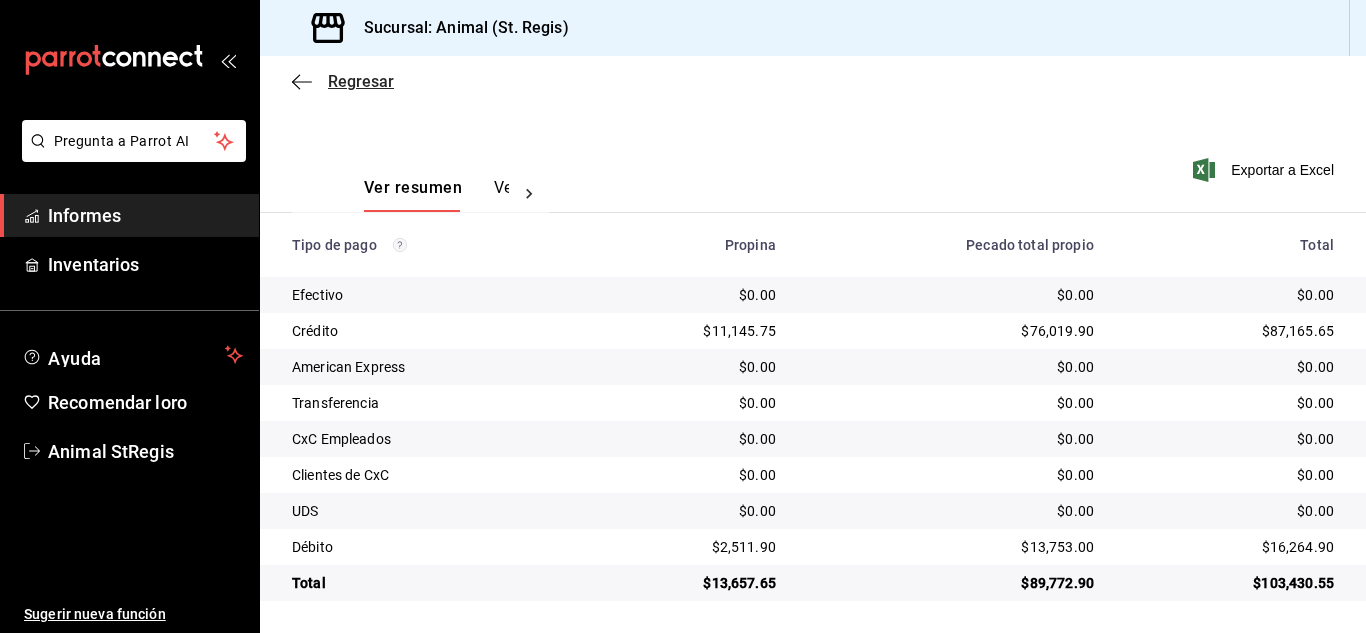 click on "Regresar" at bounding box center (361, 81) 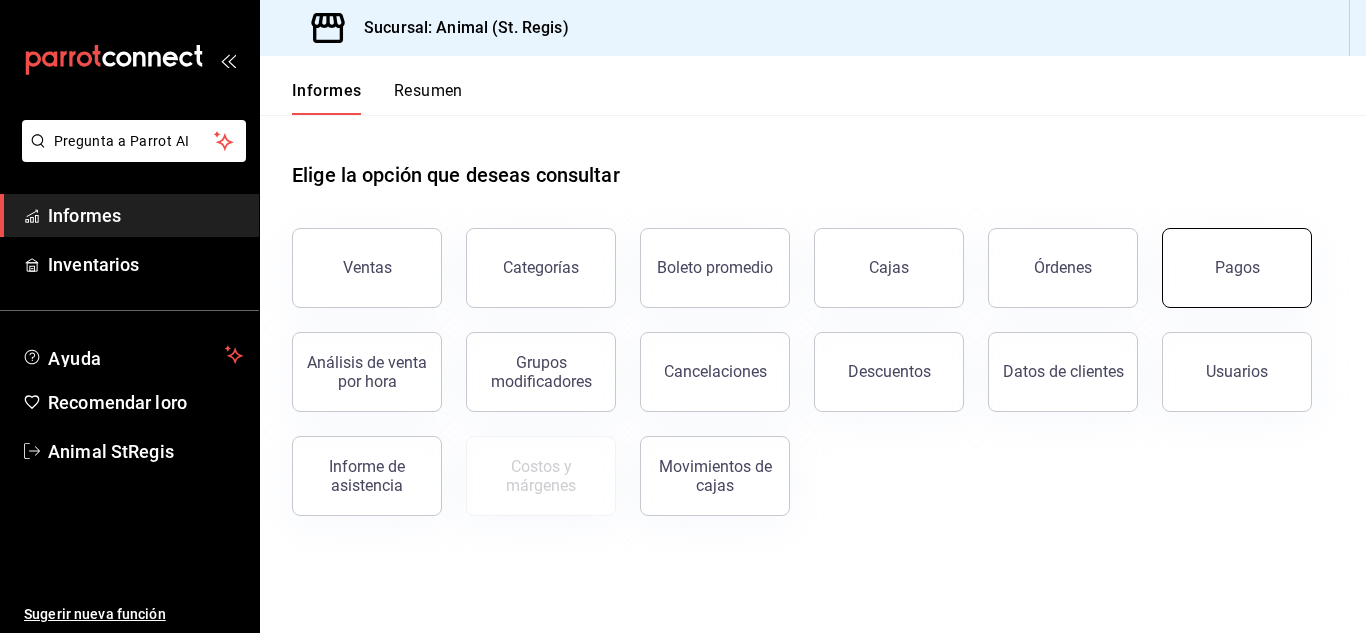 click on "Pagos" at bounding box center [1237, 268] 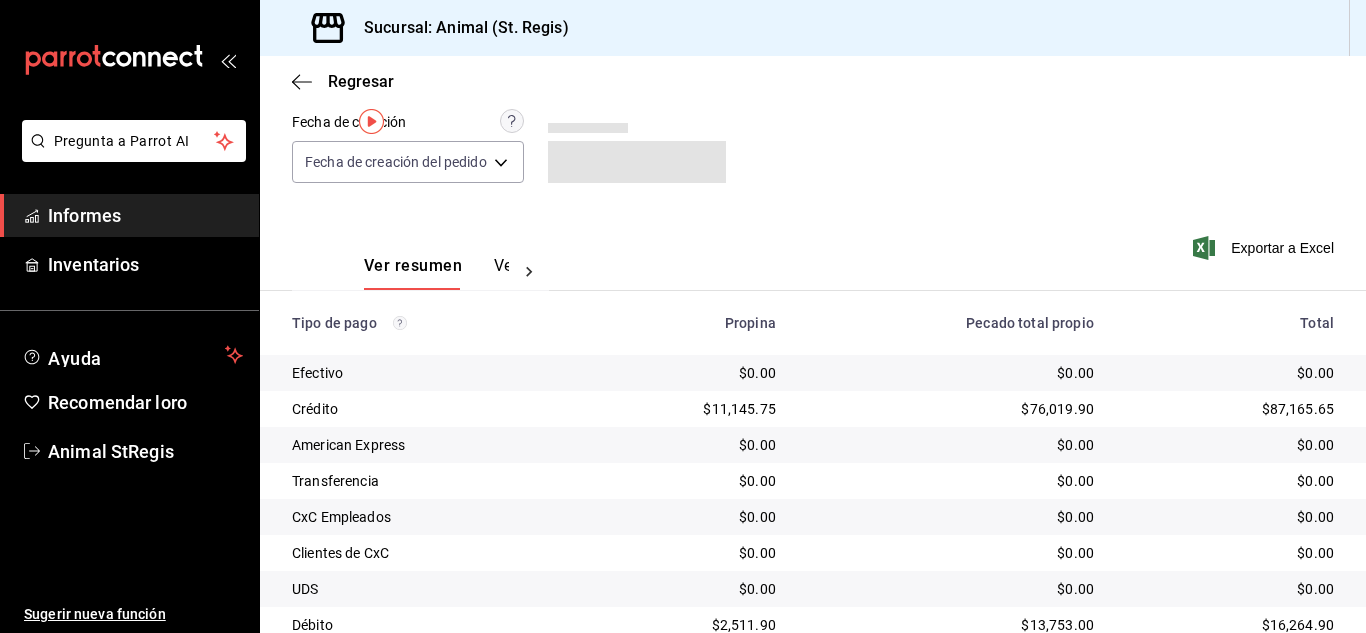scroll, scrollTop: 251, scrollLeft: 0, axis: vertical 